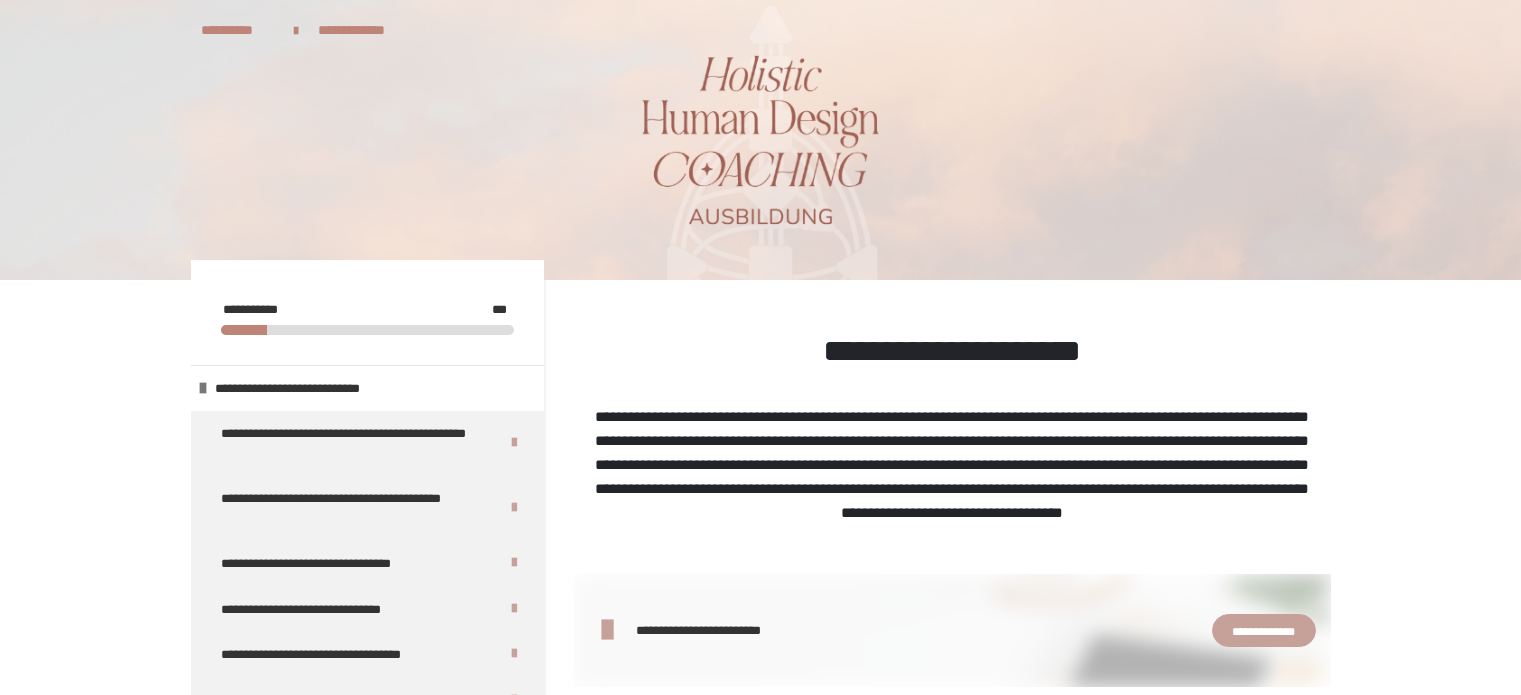 scroll, scrollTop: 0, scrollLeft: 0, axis: both 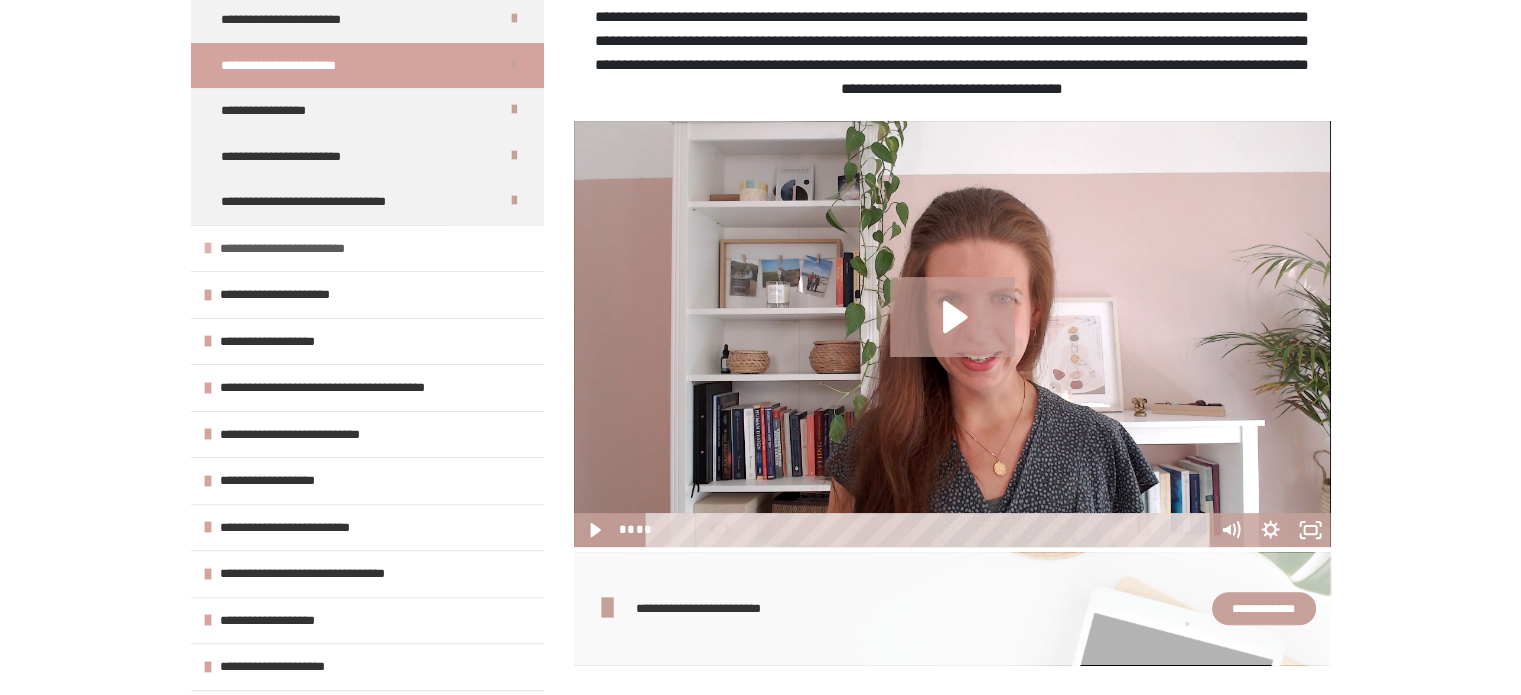 click on "**********" at bounding box center (297, 249) 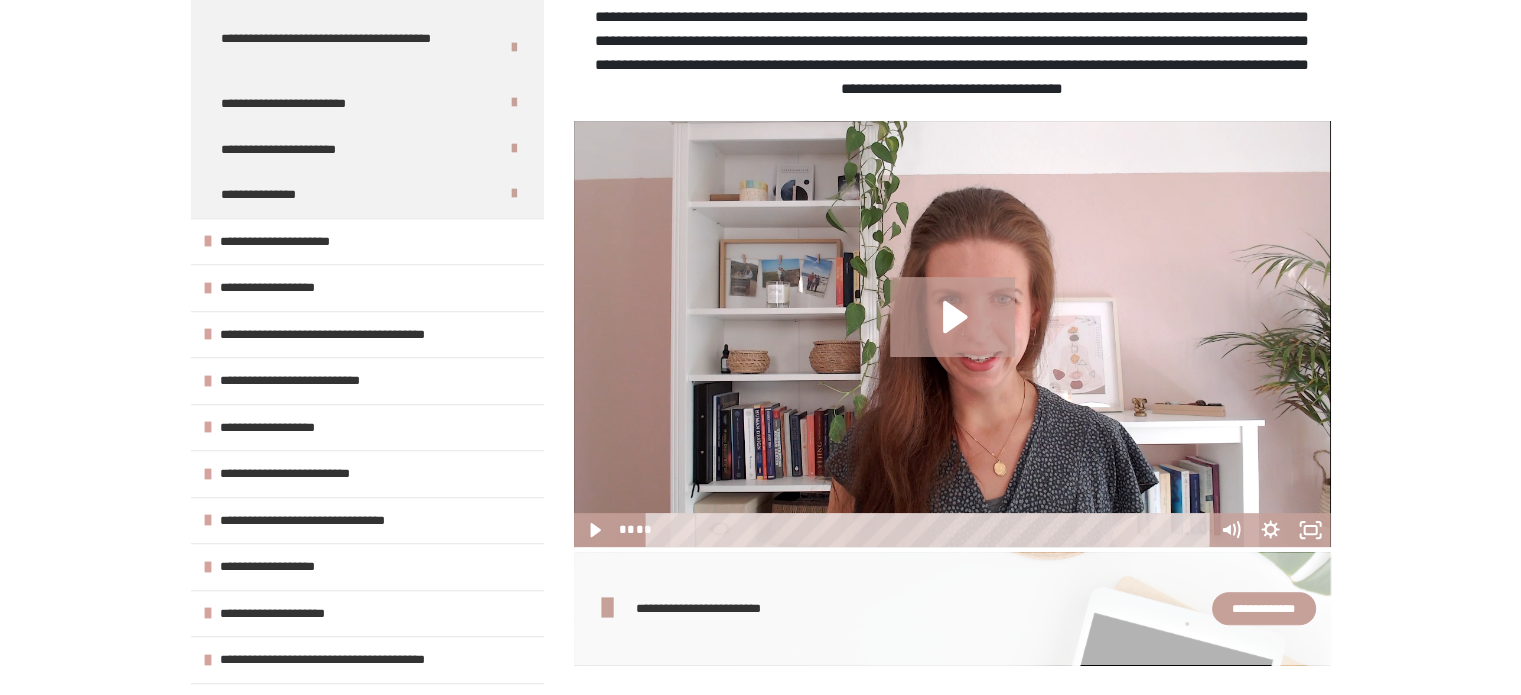 scroll, scrollTop: 1282, scrollLeft: 0, axis: vertical 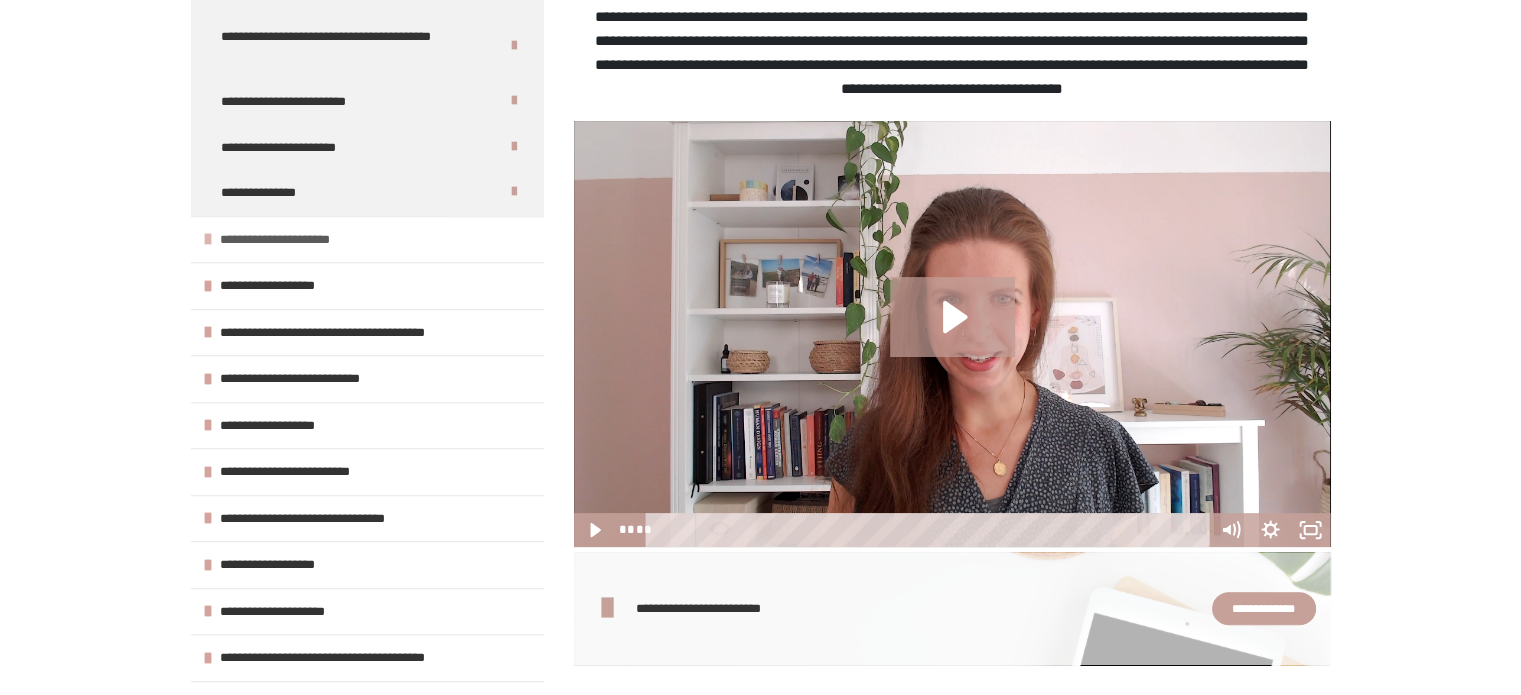 click on "**********" at bounding box center [286, 240] 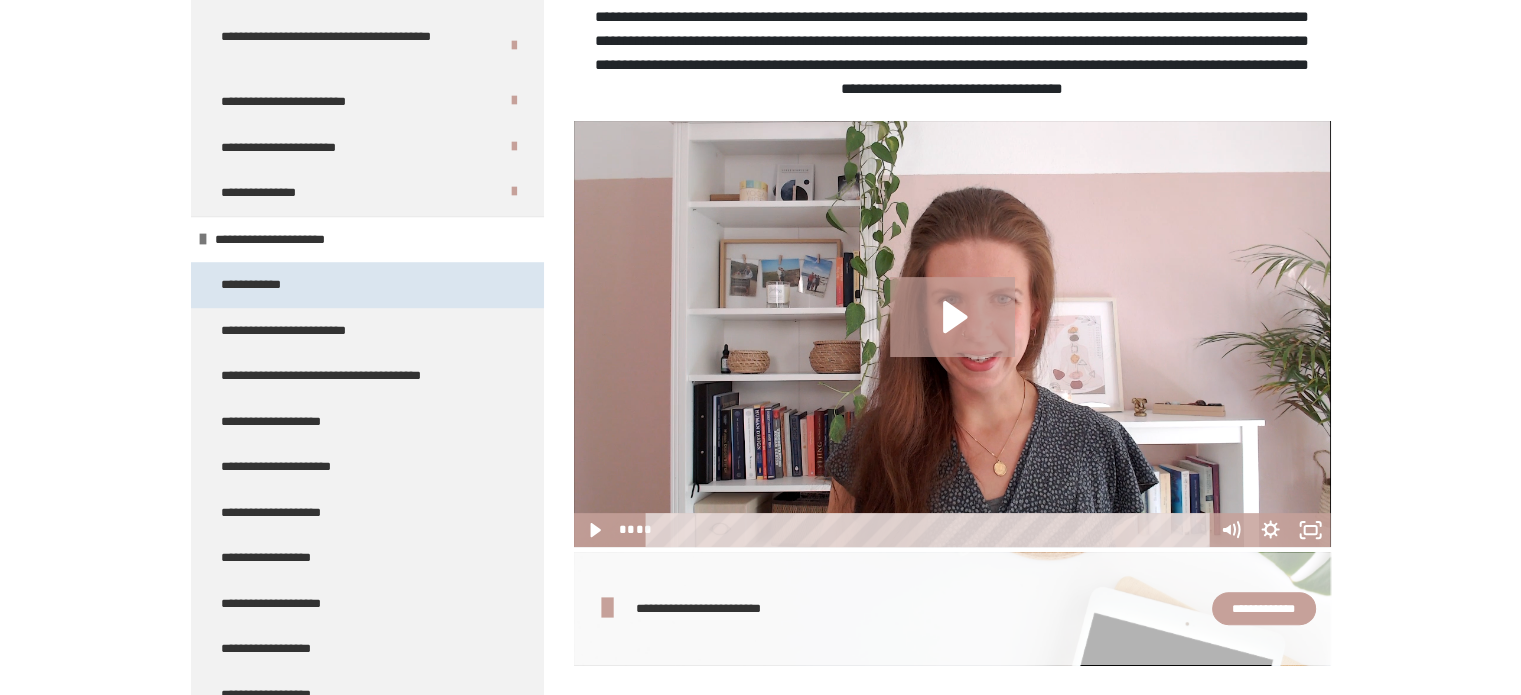click on "**********" at bounding box center [257, 285] 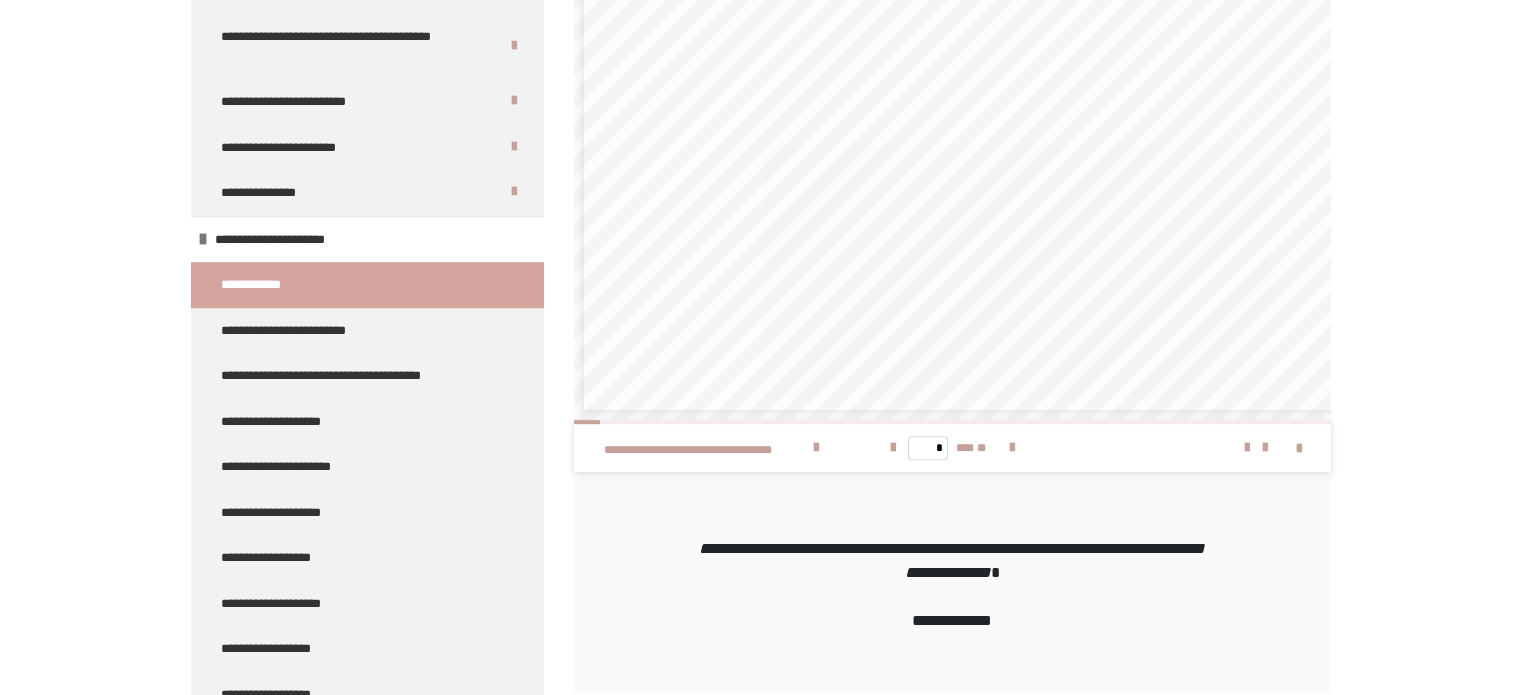 scroll, scrollTop: 1041, scrollLeft: 0, axis: vertical 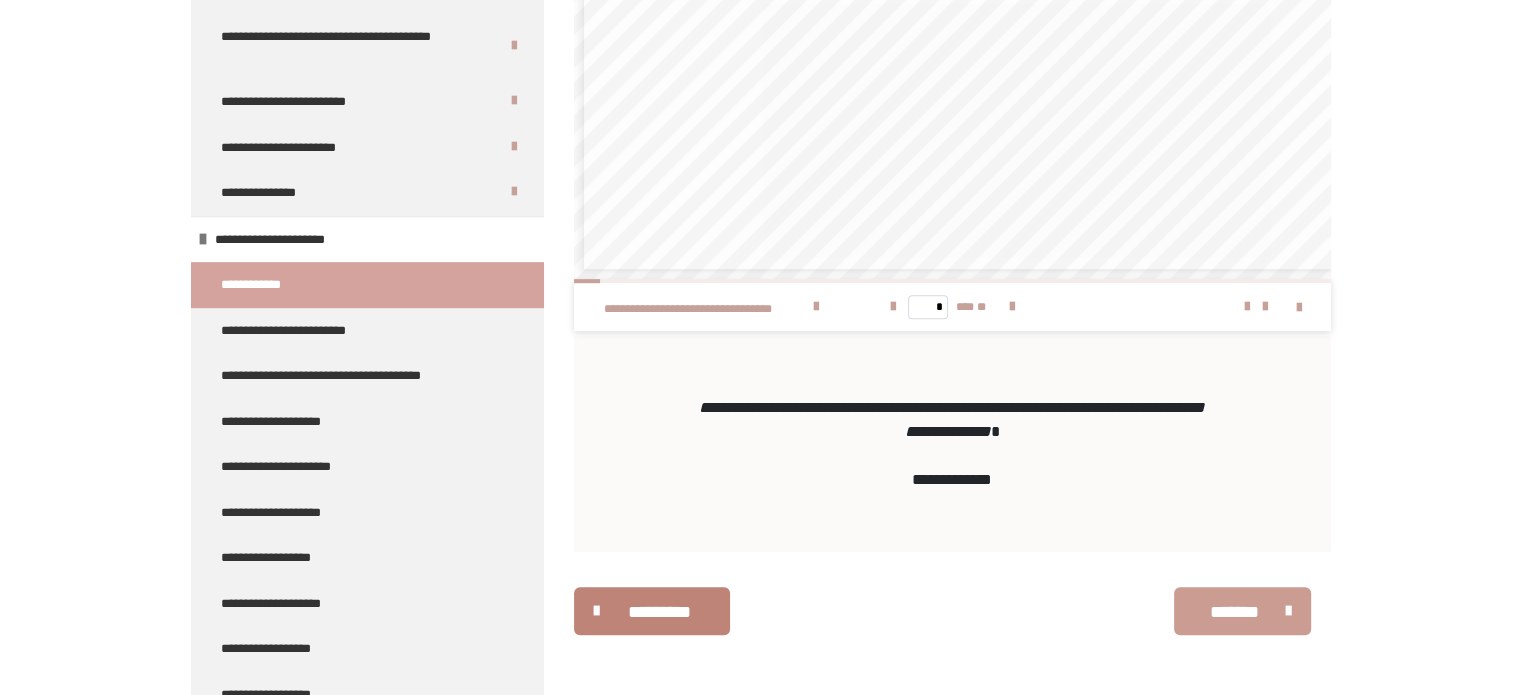 click on "*******" at bounding box center (1235, 612) 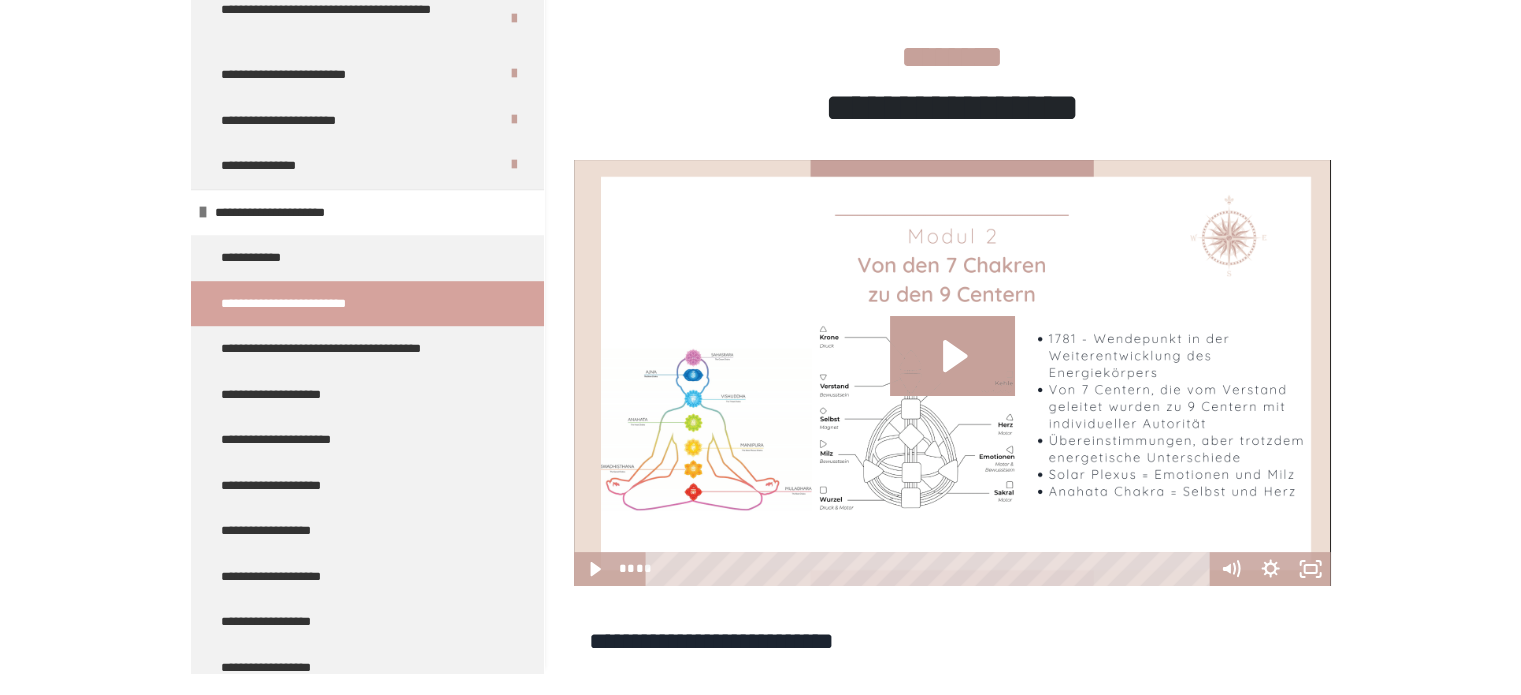 scroll, scrollTop: 195, scrollLeft: 0, axis: vertical 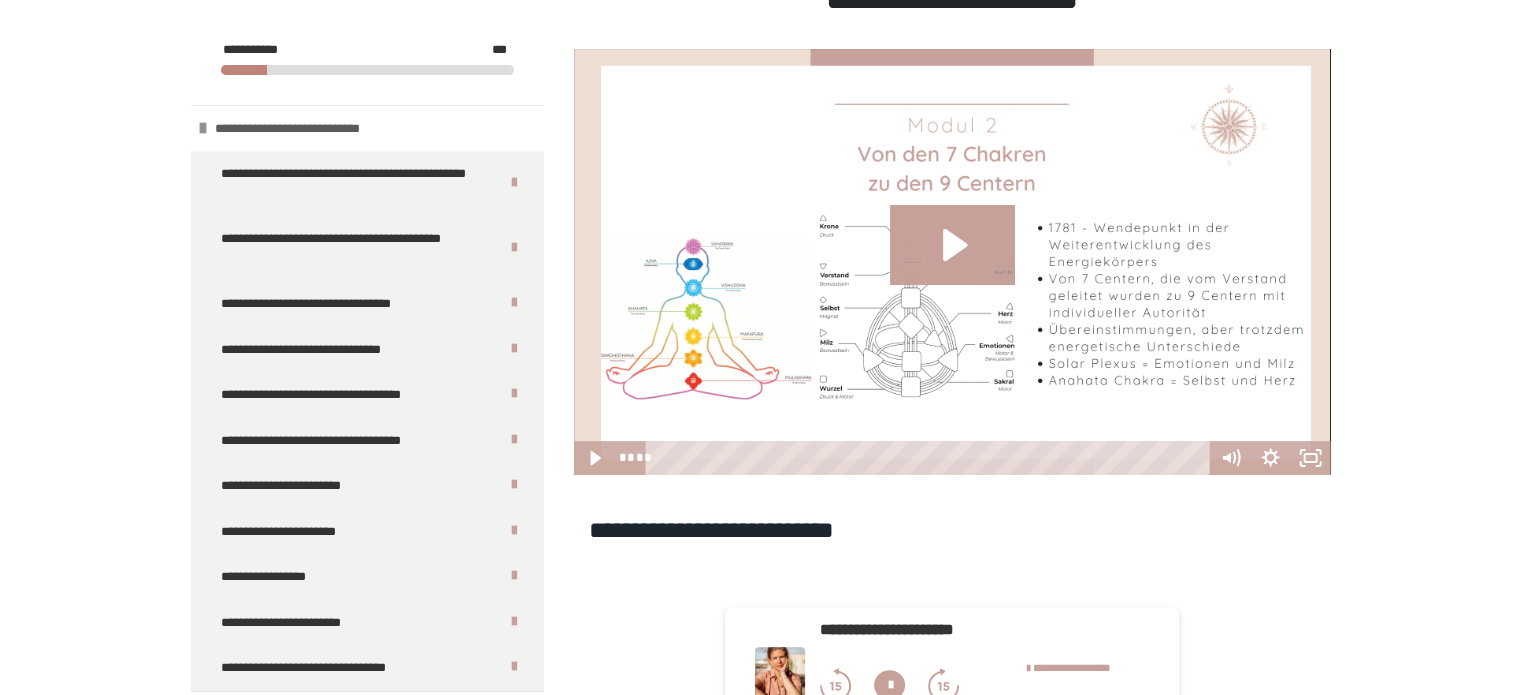click at bounding box center [203, 128] 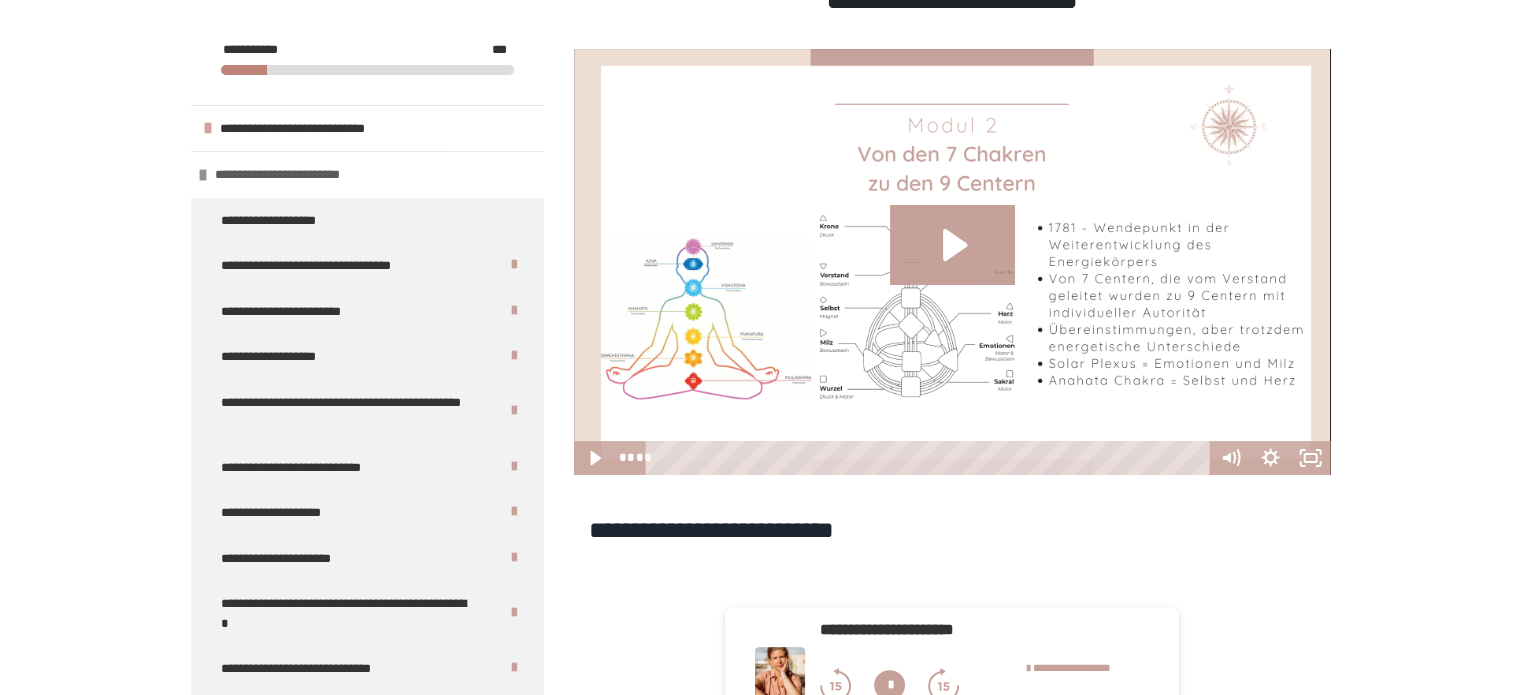click at bounding box center (203, 175) 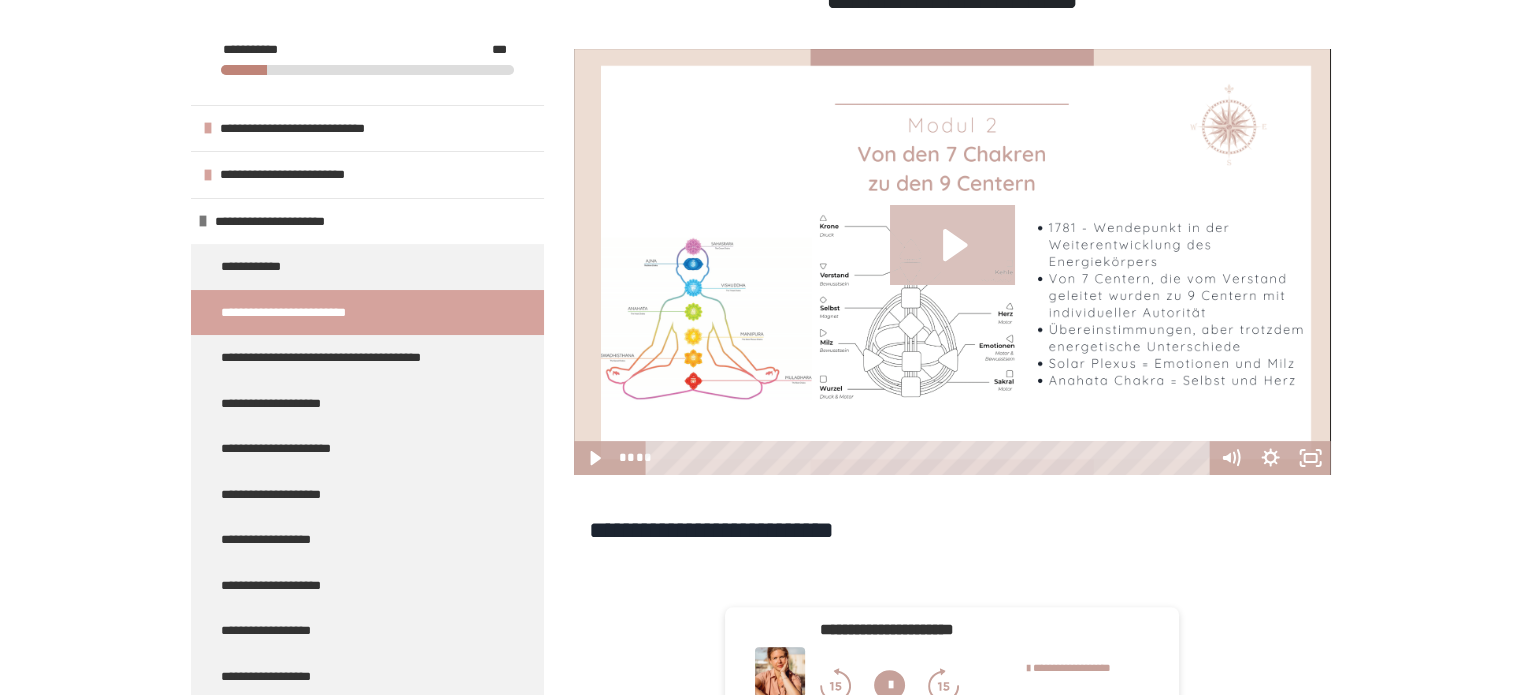 click 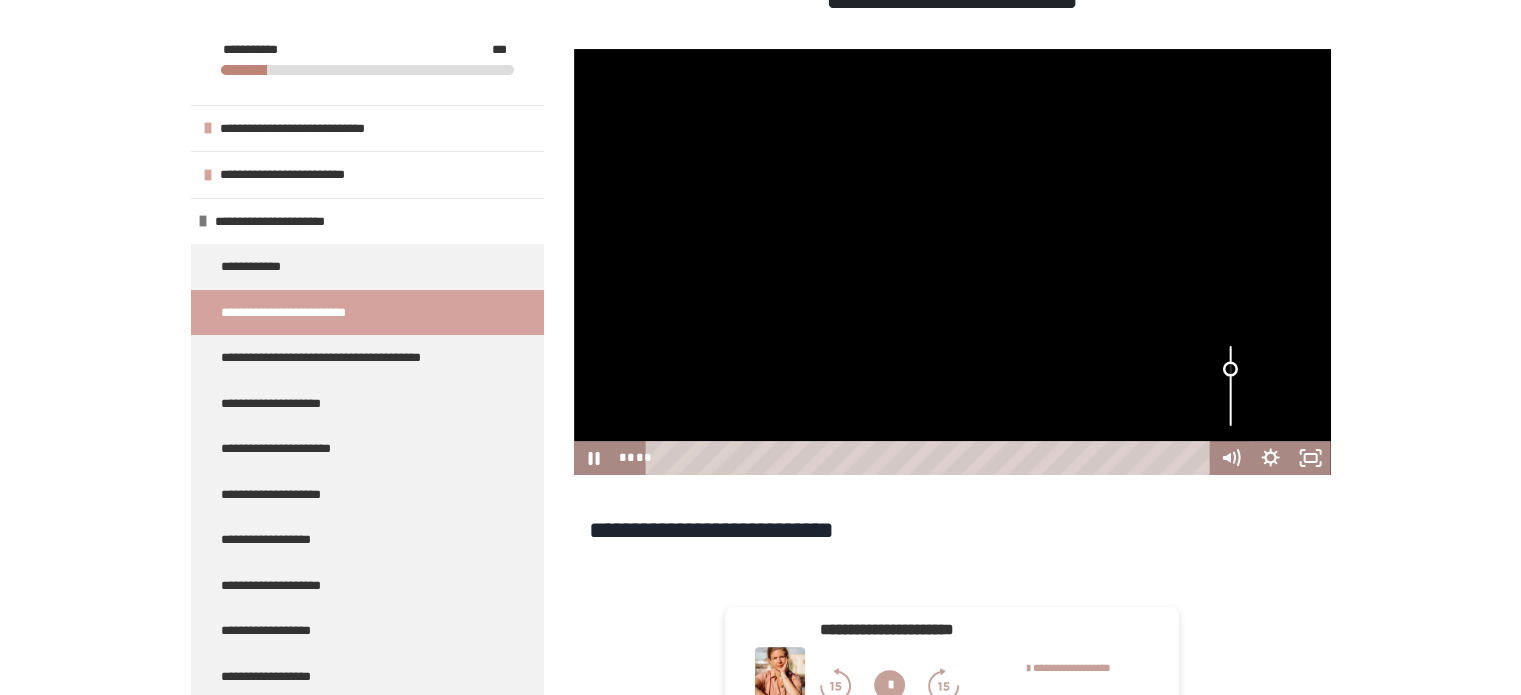 click at bounding box center (1231, 386) 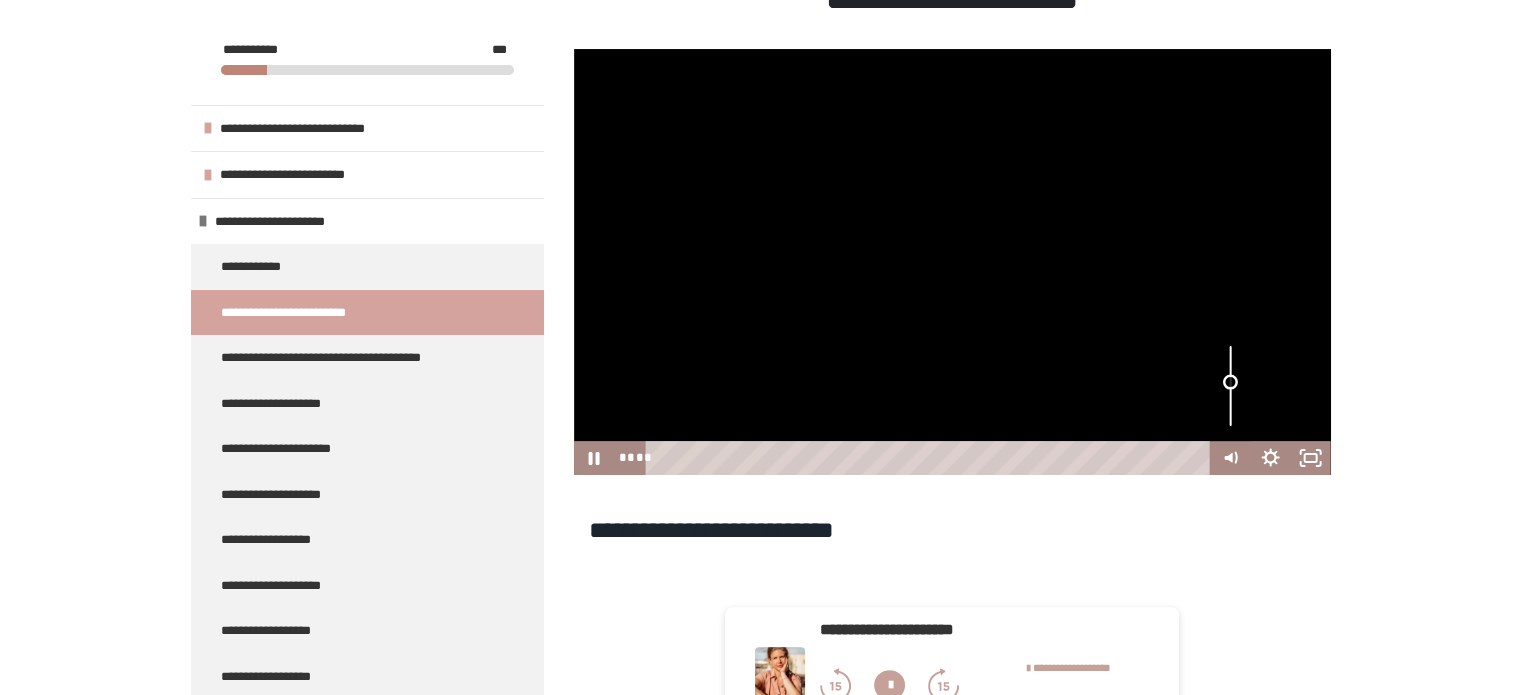 click at bounding box center (1231, 386) 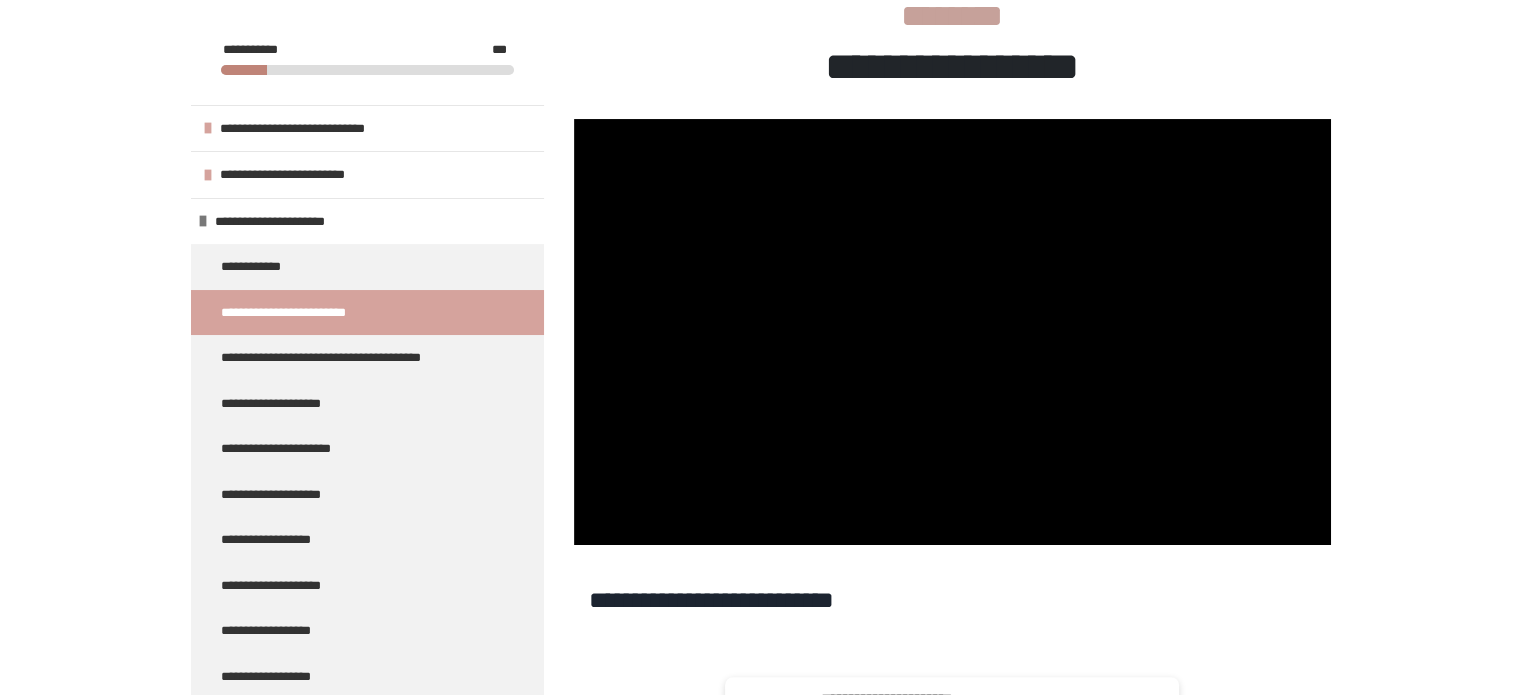 scroll, scrollTop: 328, scrollLeft: 0, axis: vertical 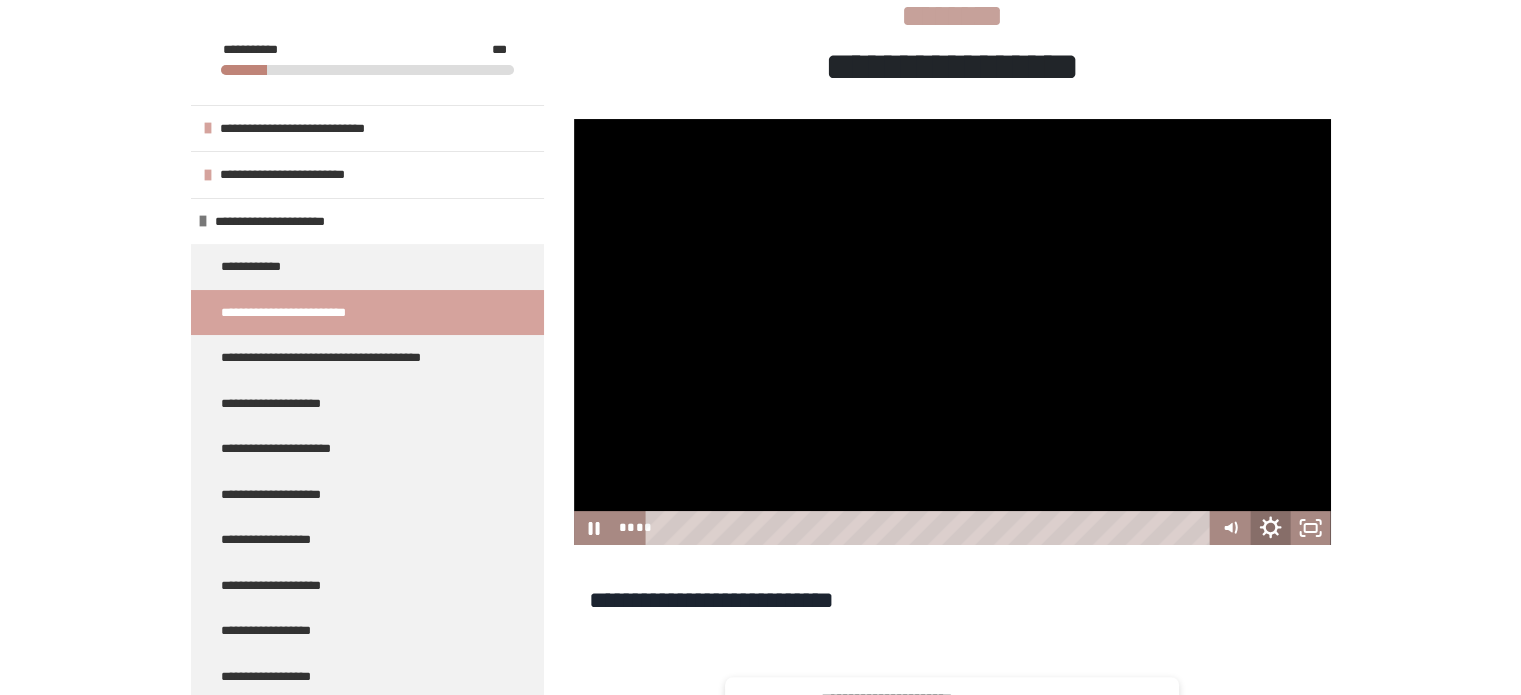 click 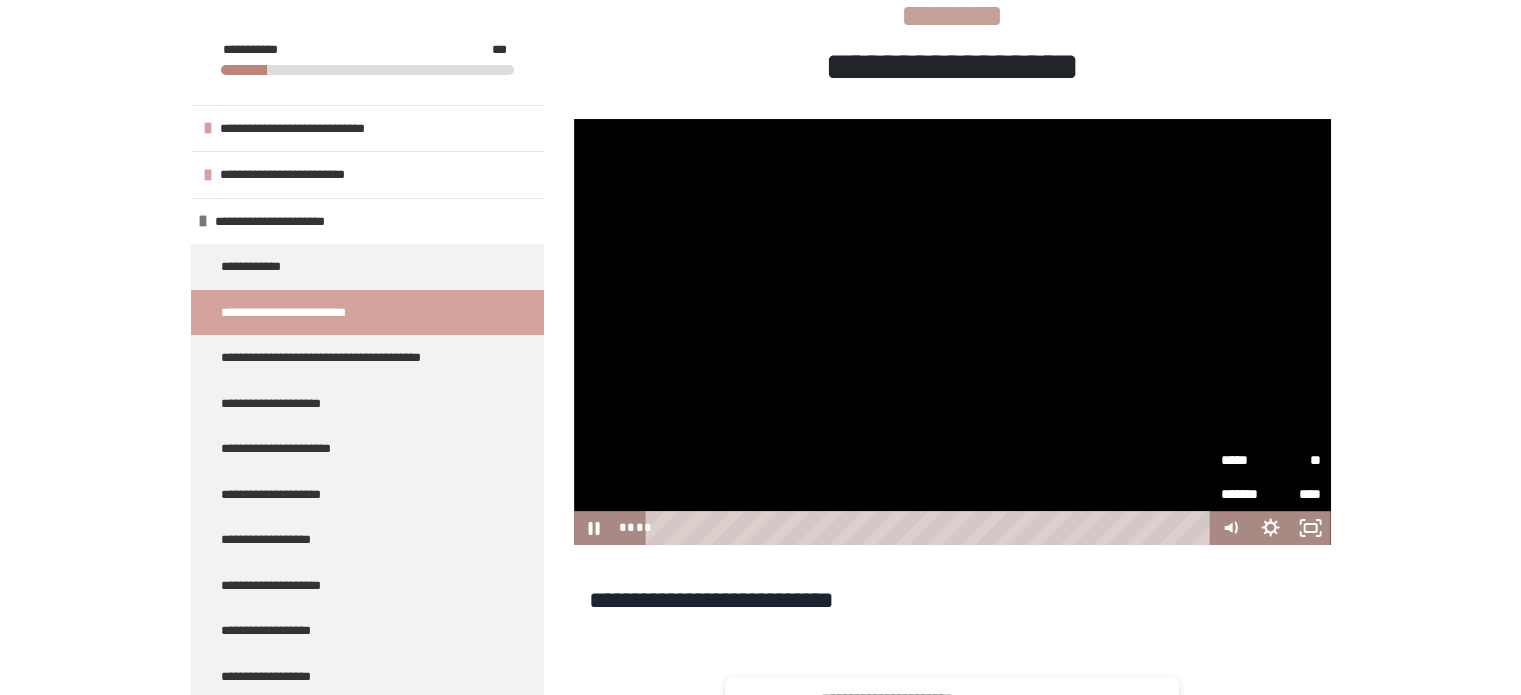click on "**********" at bounding box center [760, 407] 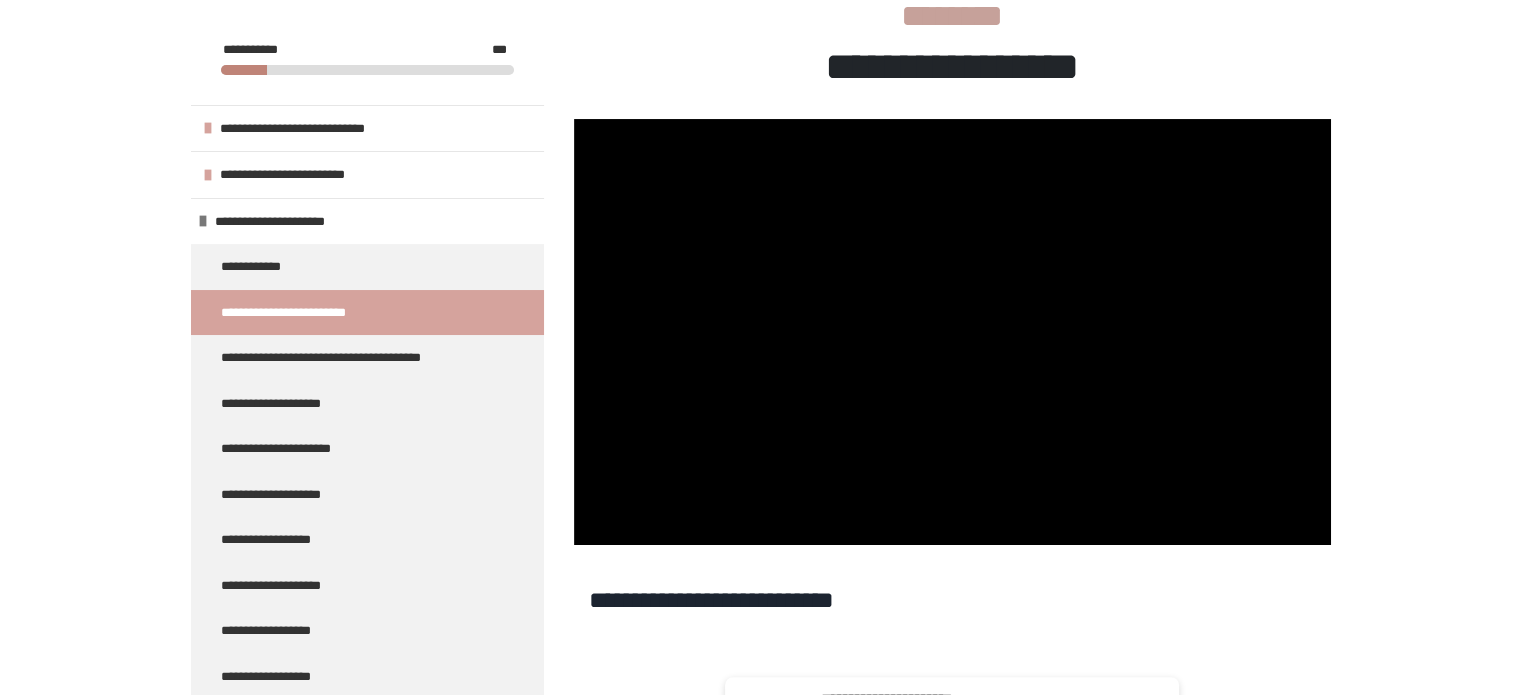drag, startPoint x: 1354, startPoint y: 452, endPoint x: 1384, endPoint y: 453, distance: 30.016663 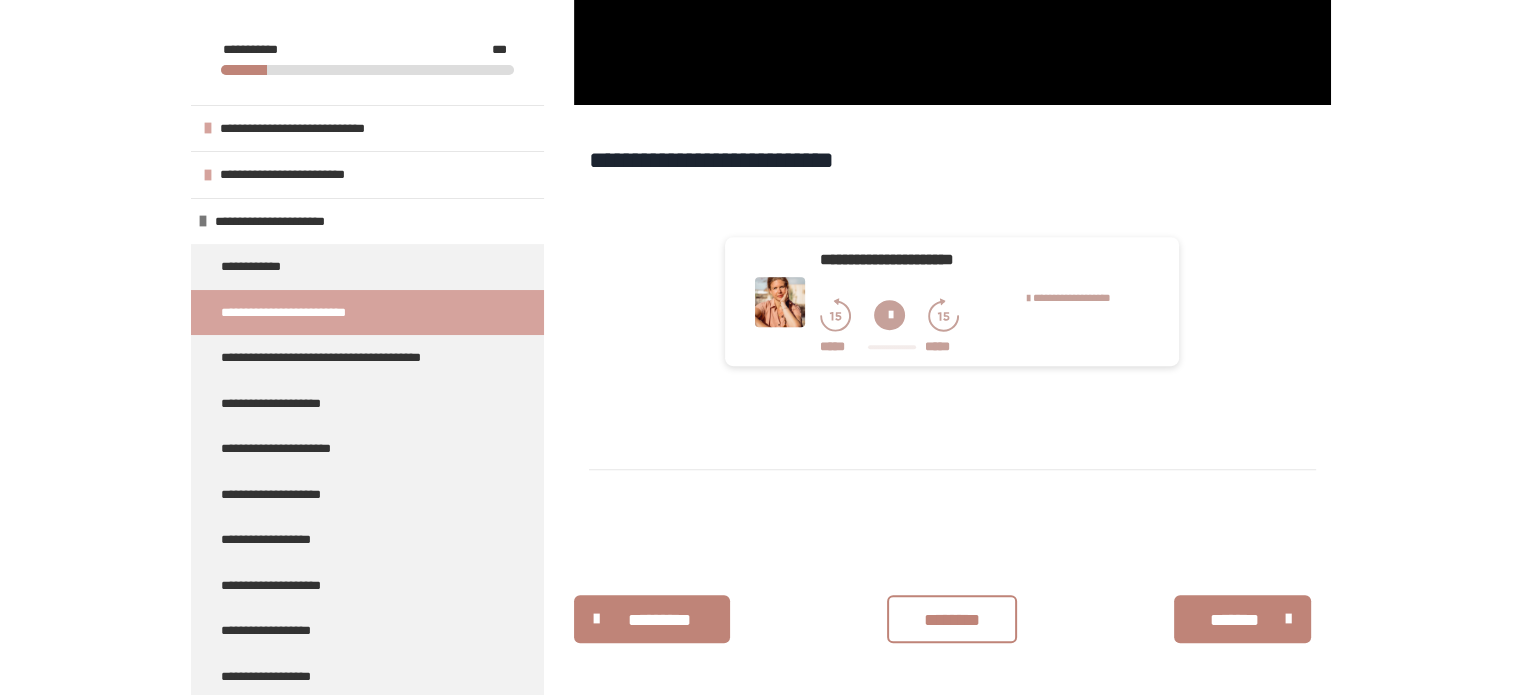 scroll, scrollTop: 768, scrollLeft: 0, axis: vertical 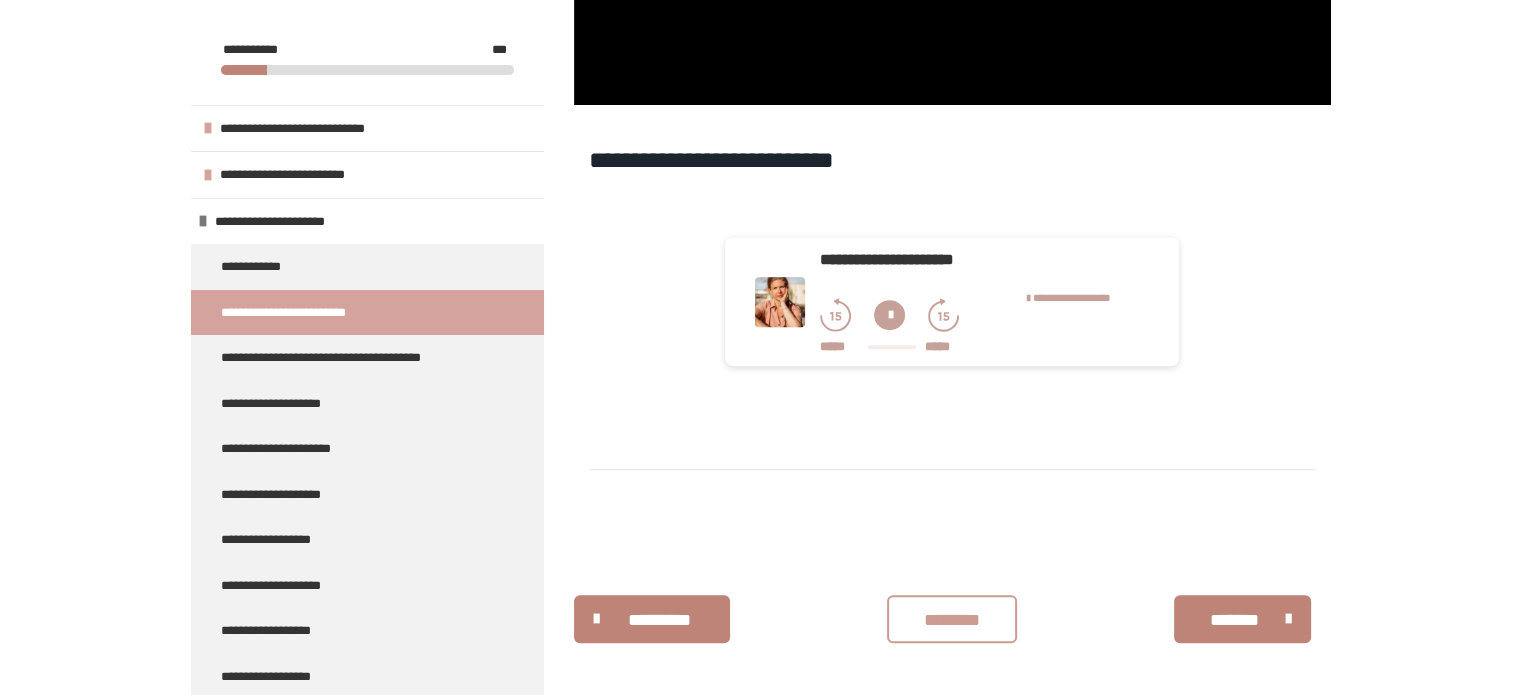 click on "********" at bounding box center [952, 620] 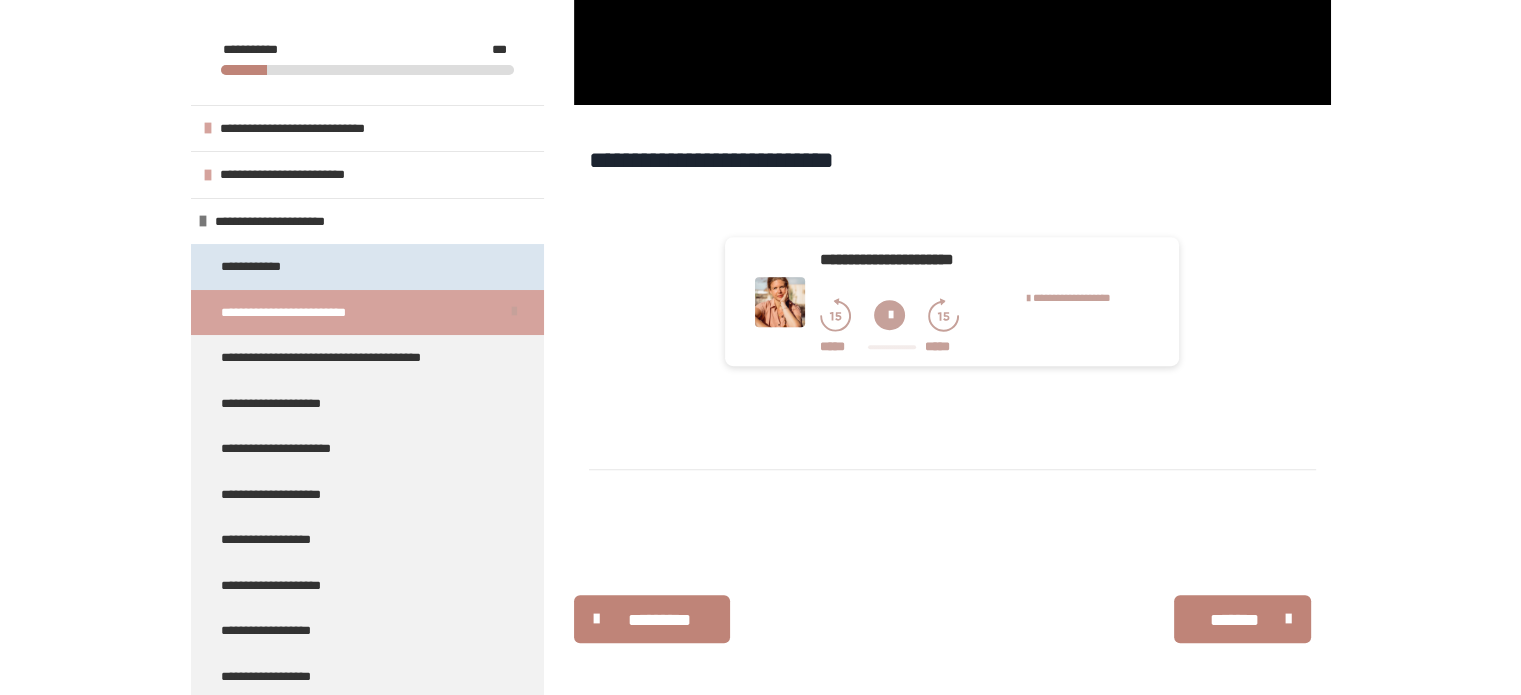 click on "**********" at bounding box center [367, 267] 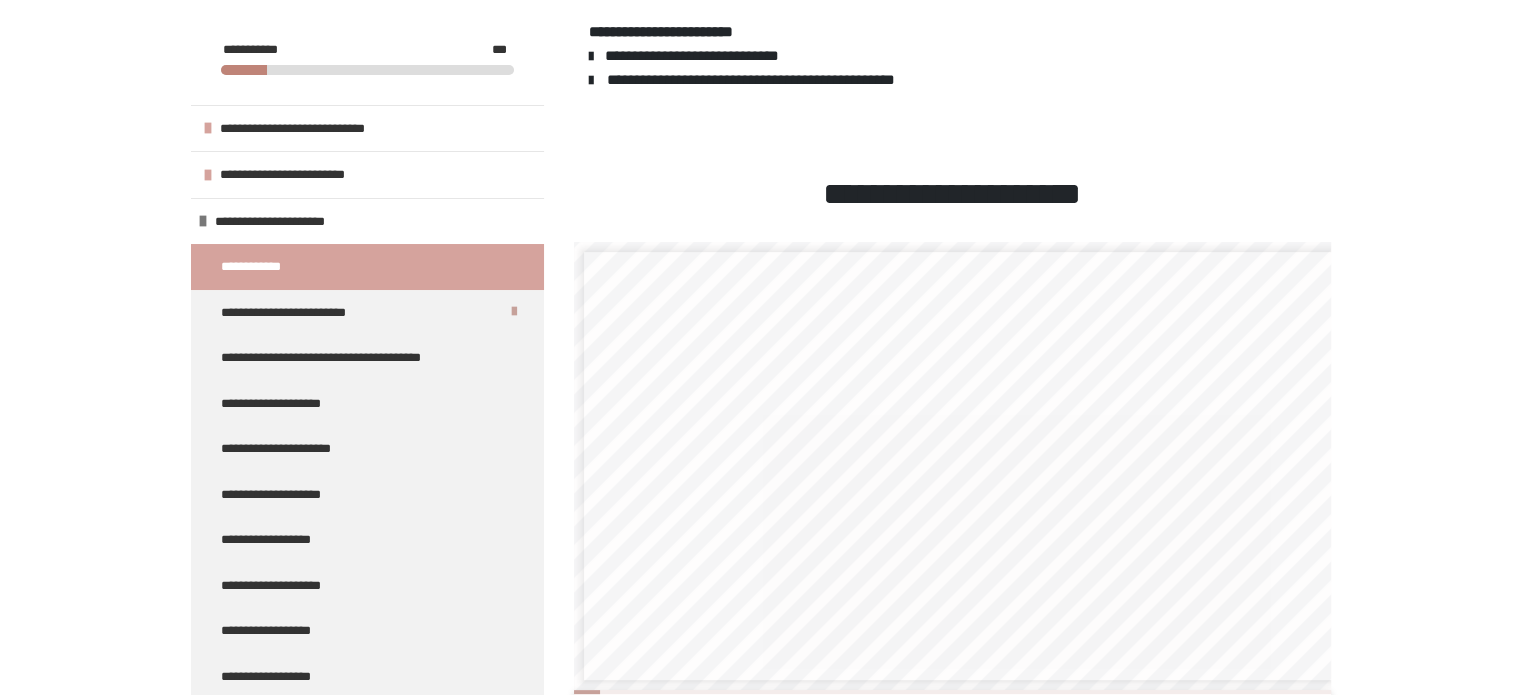 scroll, scrollTop: 620, scrollLeft: 0, axis: vertical 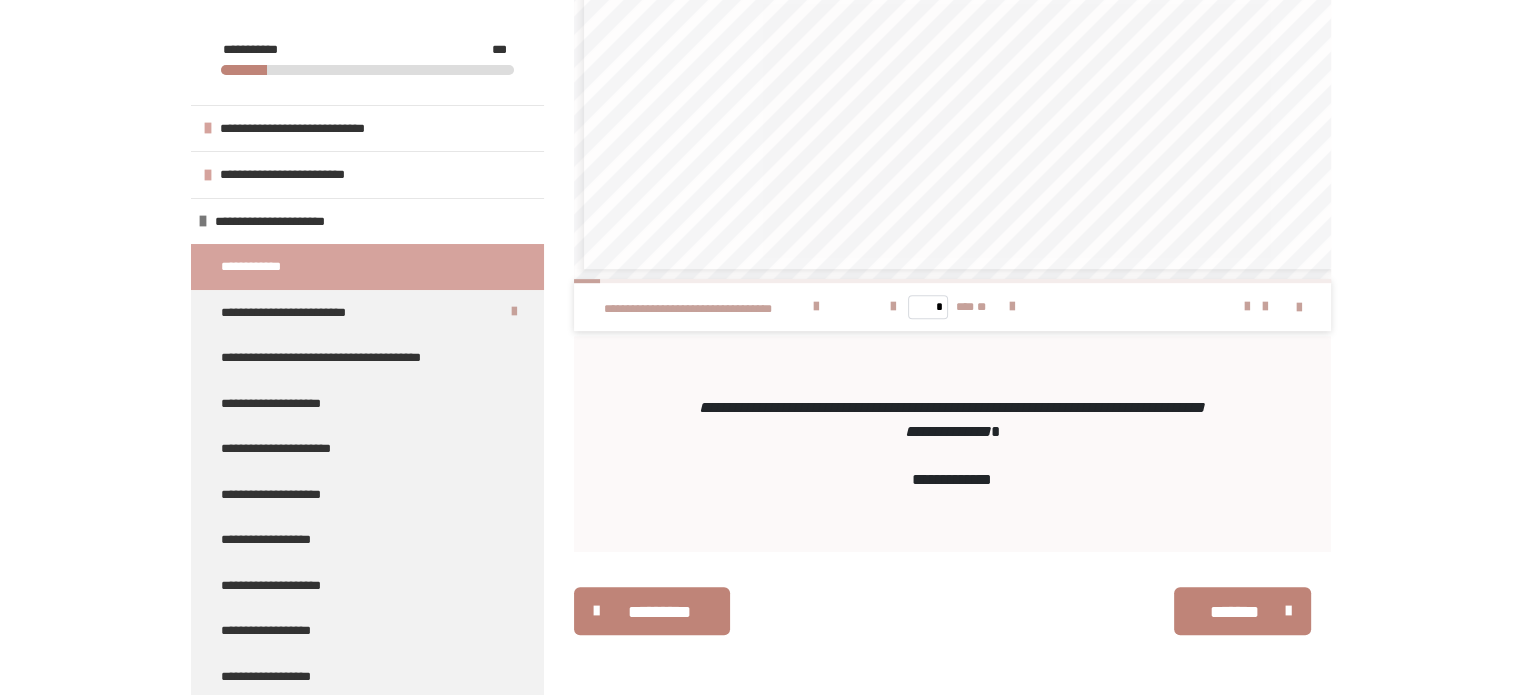 click on "********* ******** *******" at bounding box center (952, 611) 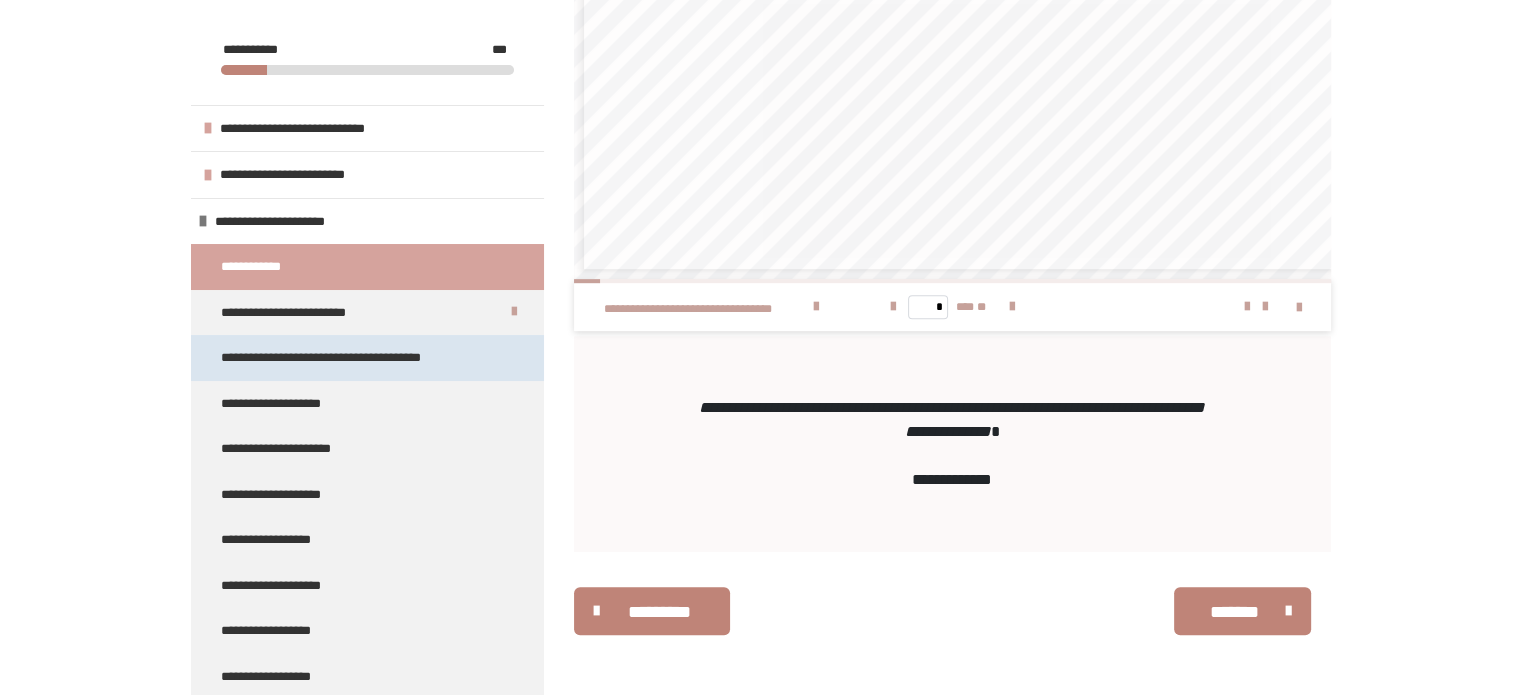 click on "**********" at bounding box center (343, 358) 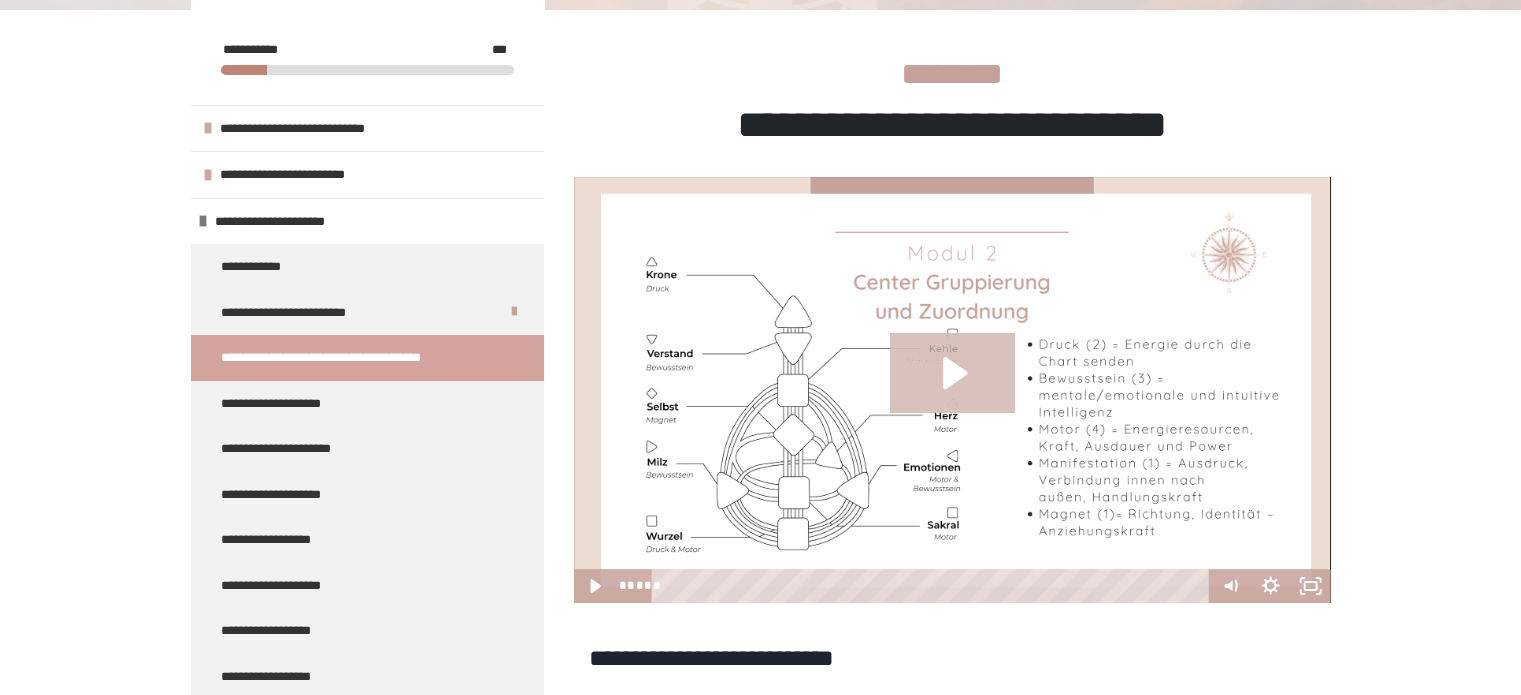 click 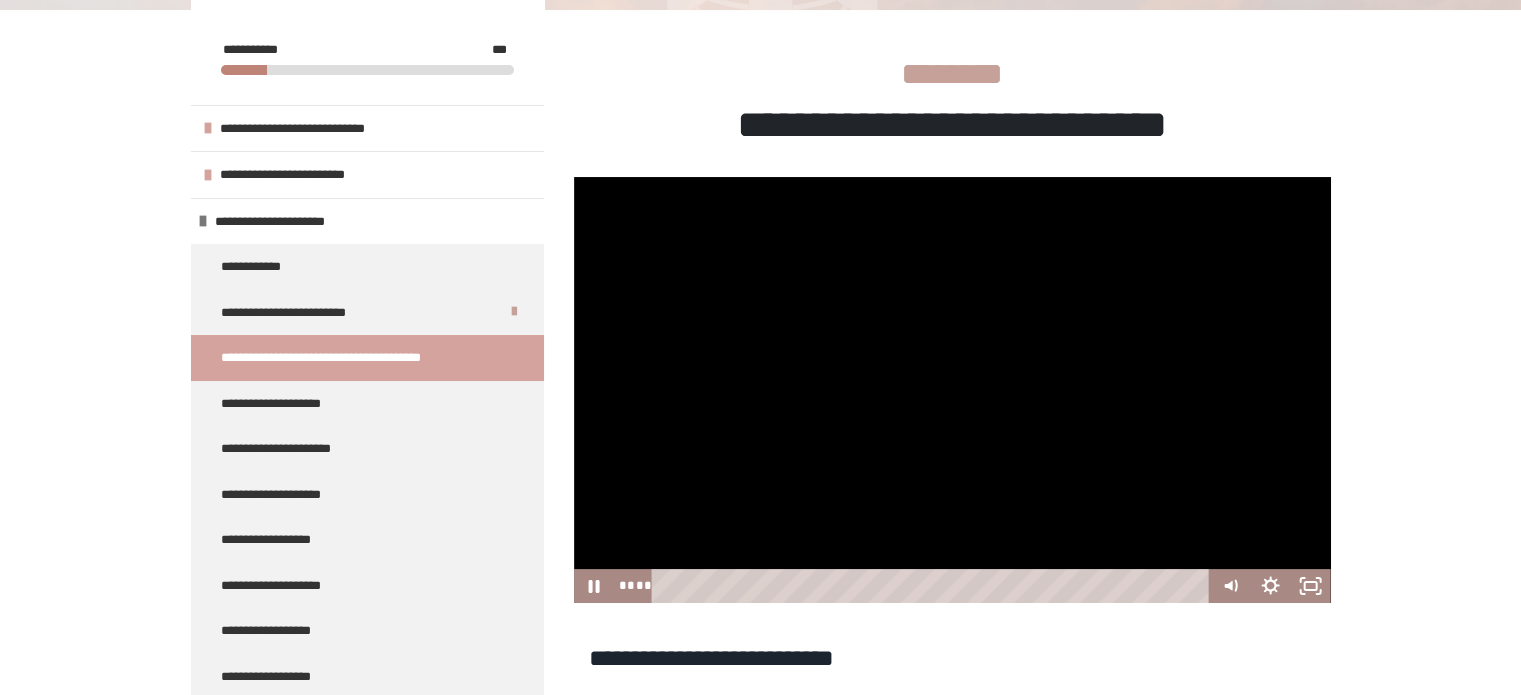 click on "**********" at bounding box center [760, 465] 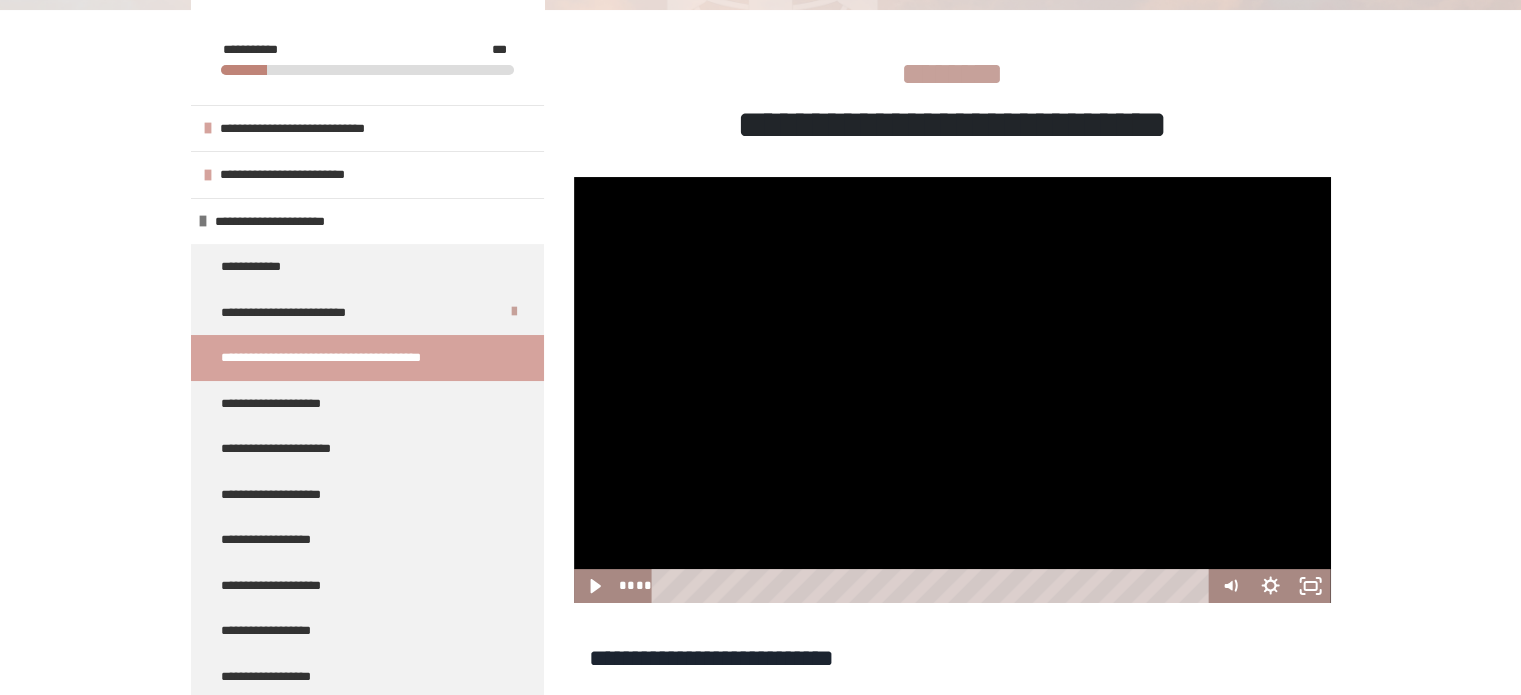 click at bounding box center (952, 390) 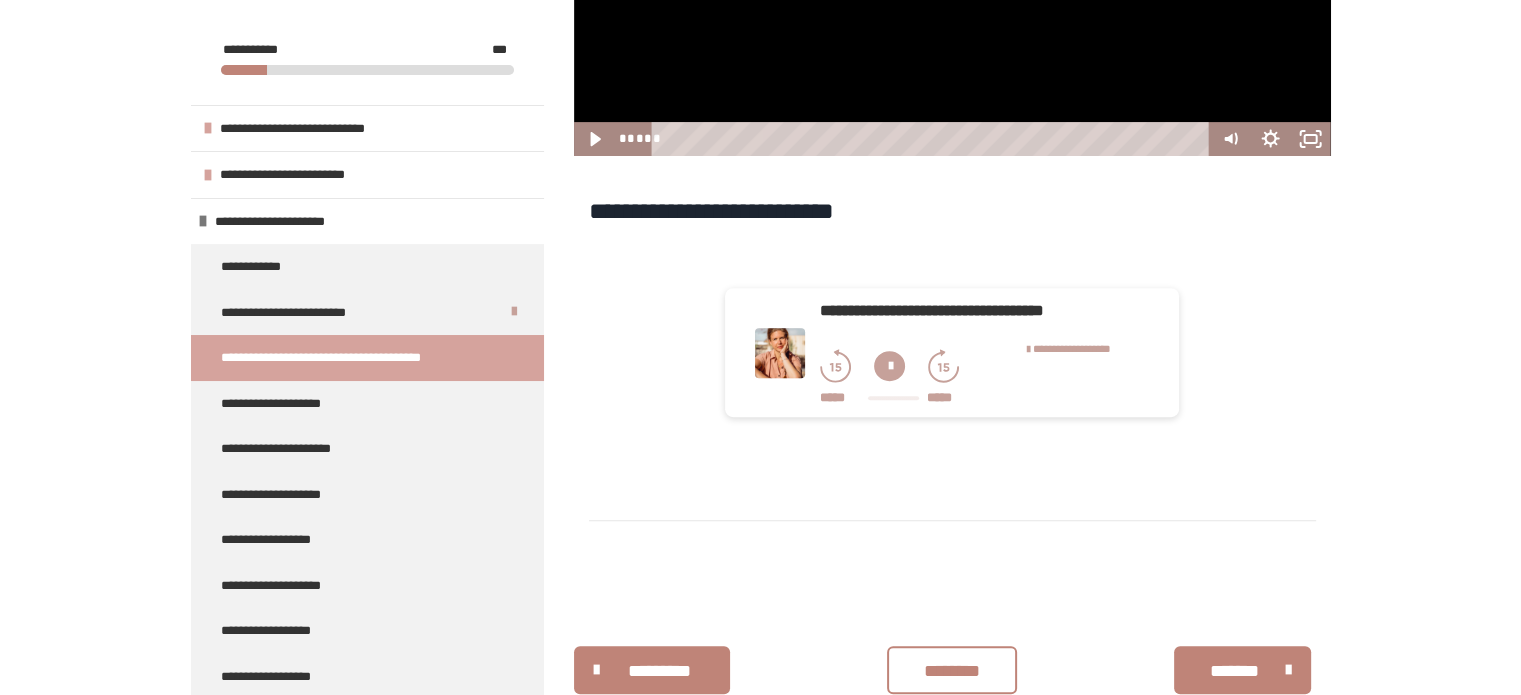 scroll, scrollTop: 780, scrollLeft: 0, axis: vertical 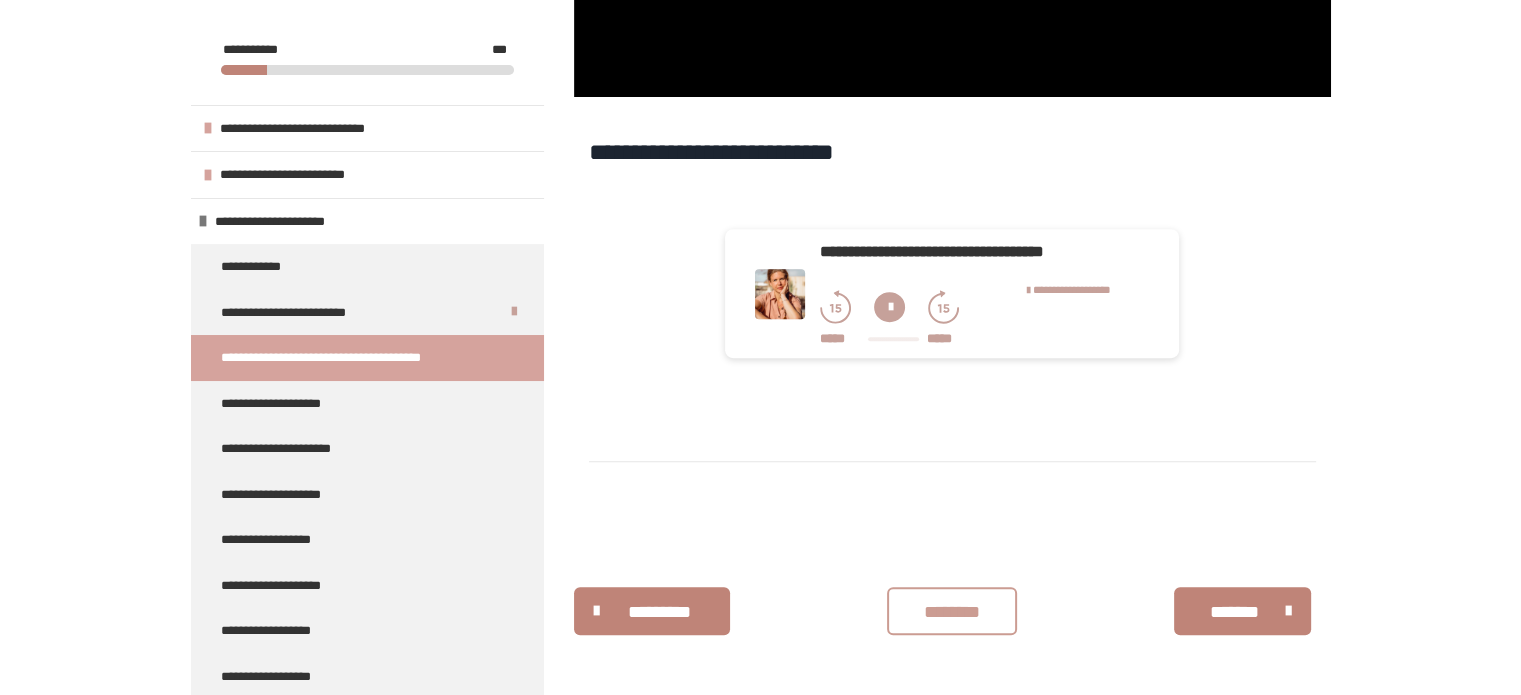 click on "********" at bounding box center (952, 611) 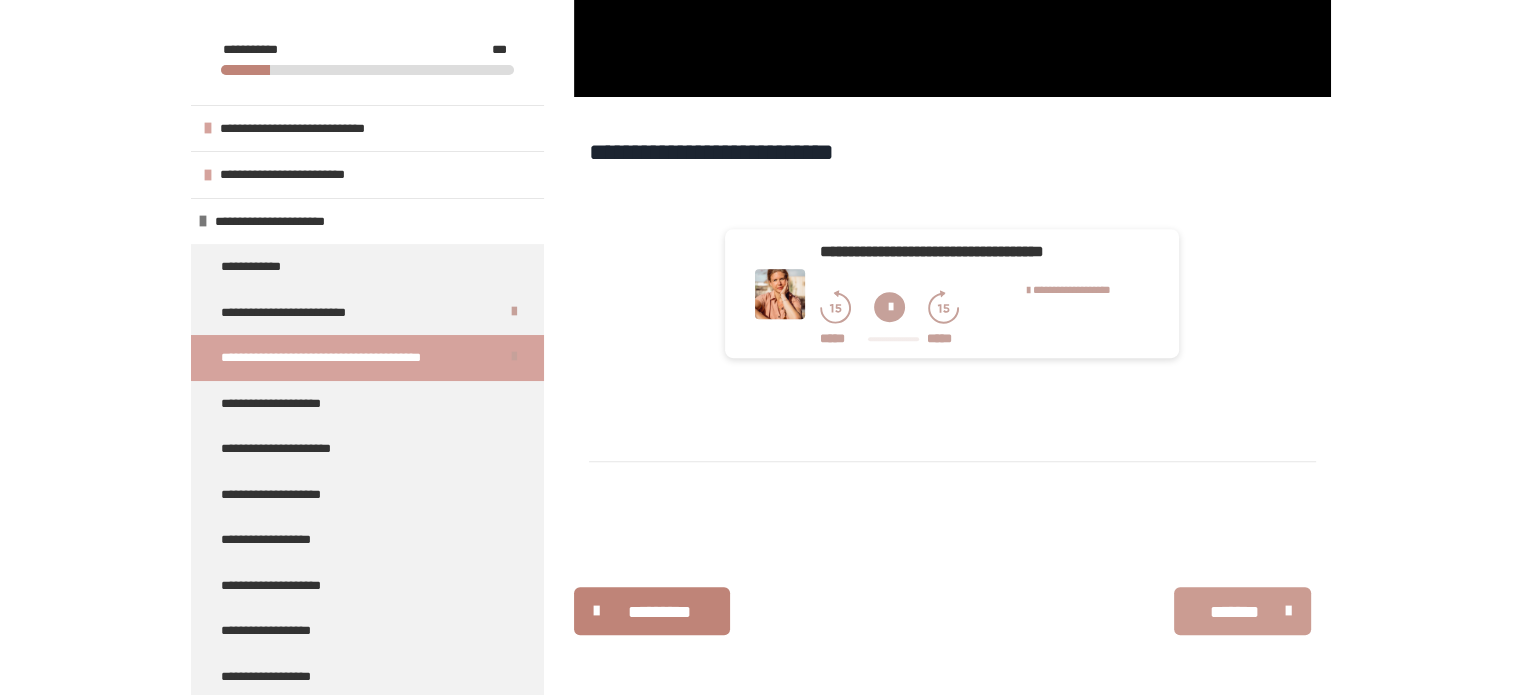 click on "*******" at bounding box center (1235, 612) 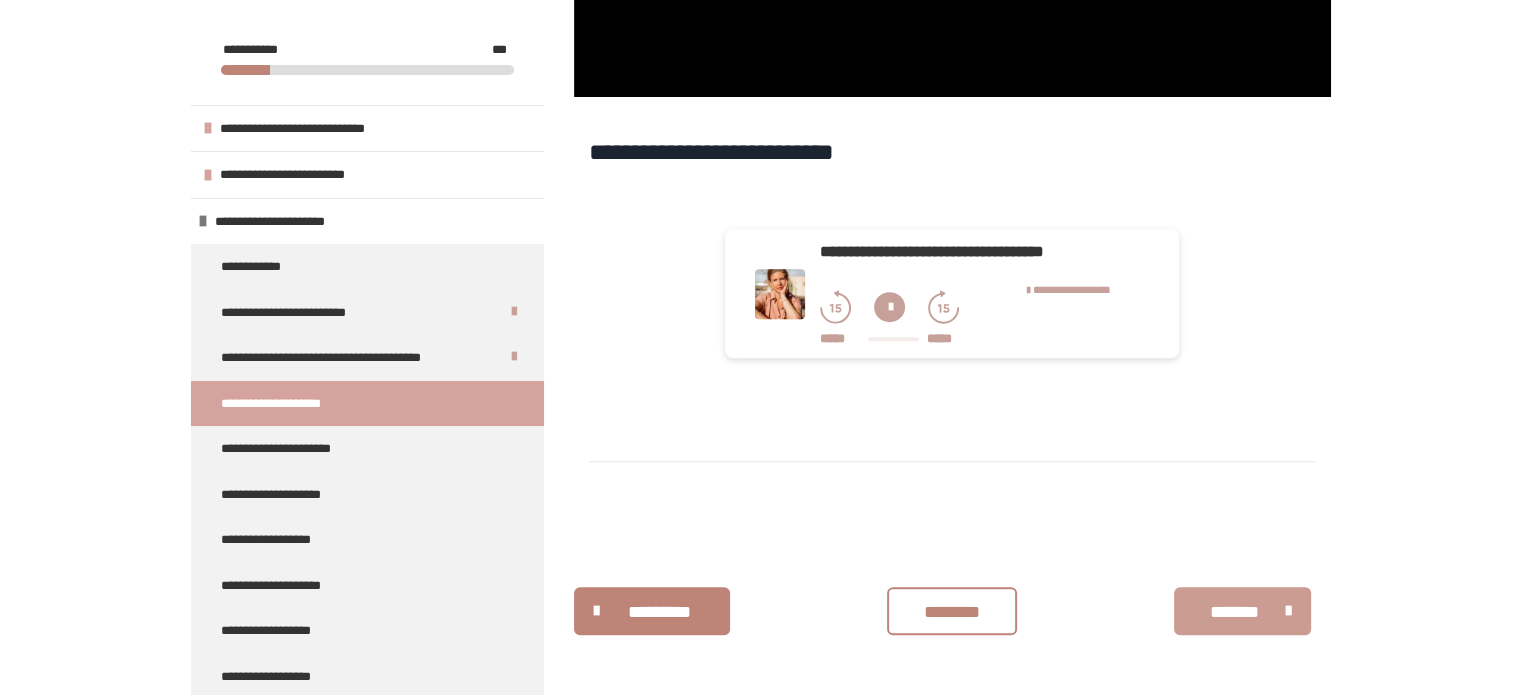 scroll, scrollTop: 388, scrollLeft: 0, axis: vertical 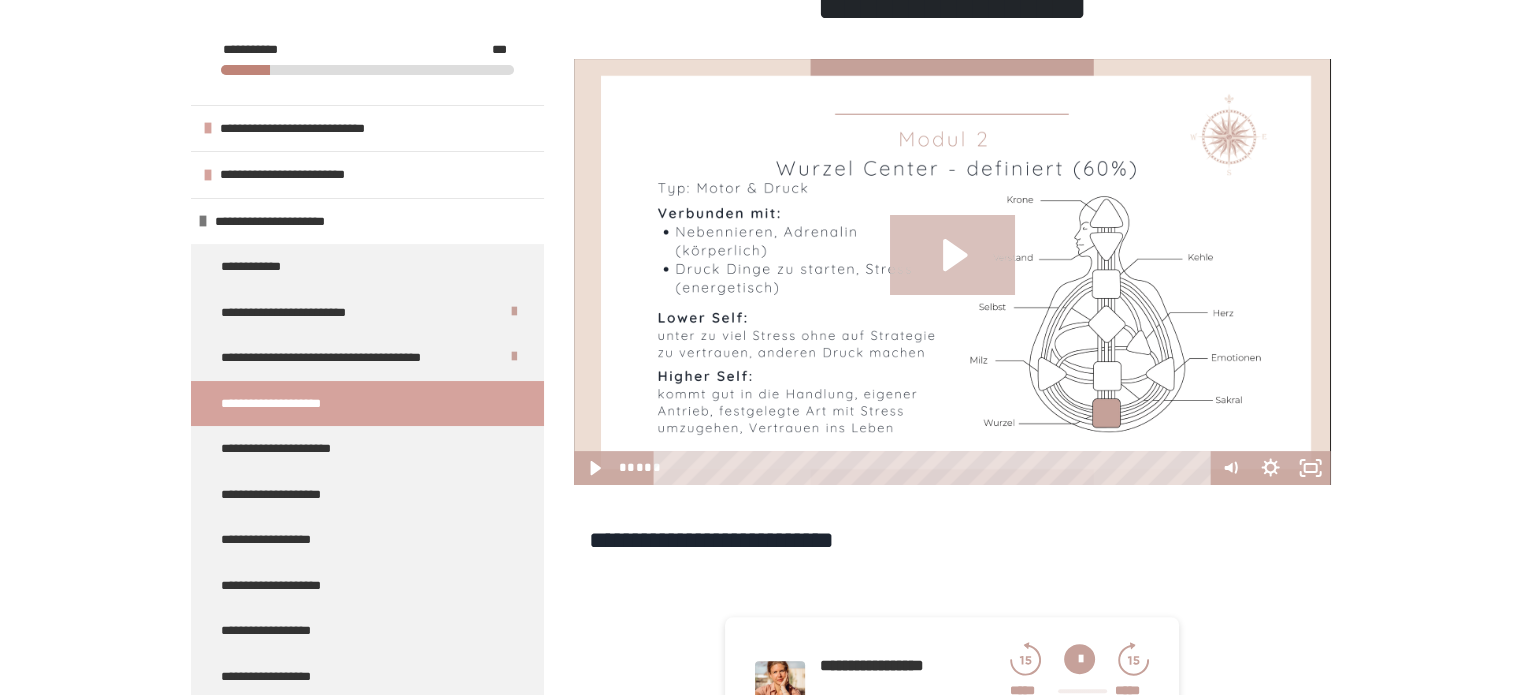 click 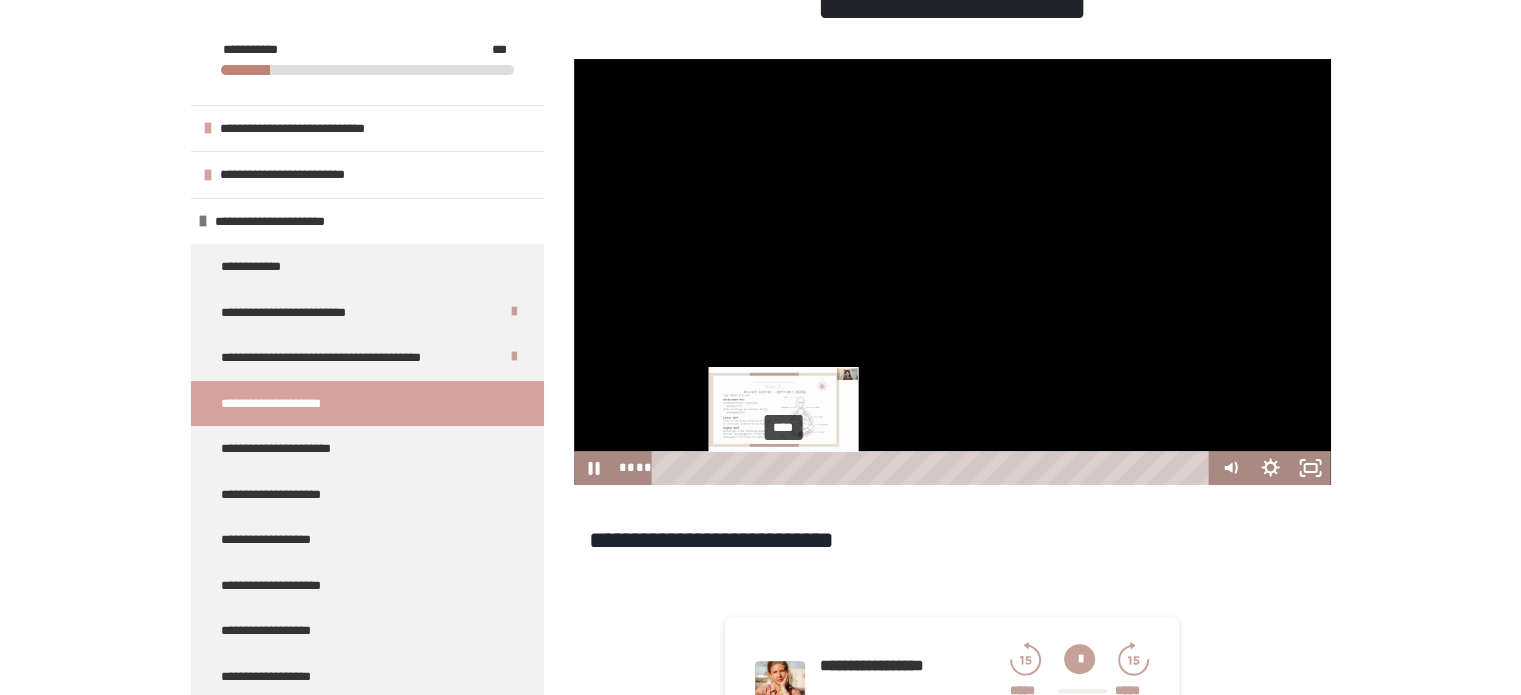 click on "****" at bounding box center (933, 468) 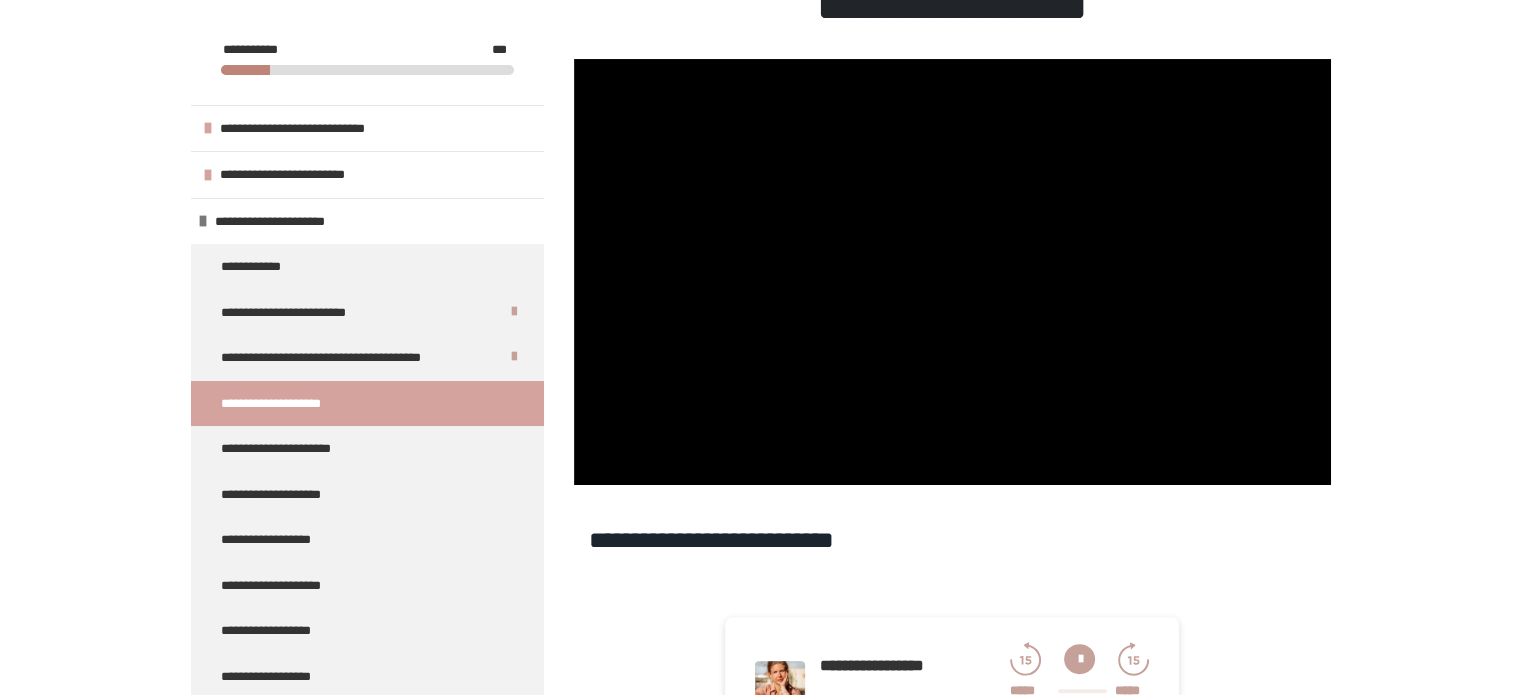 click on "**********" at bounding box center [760, 352] 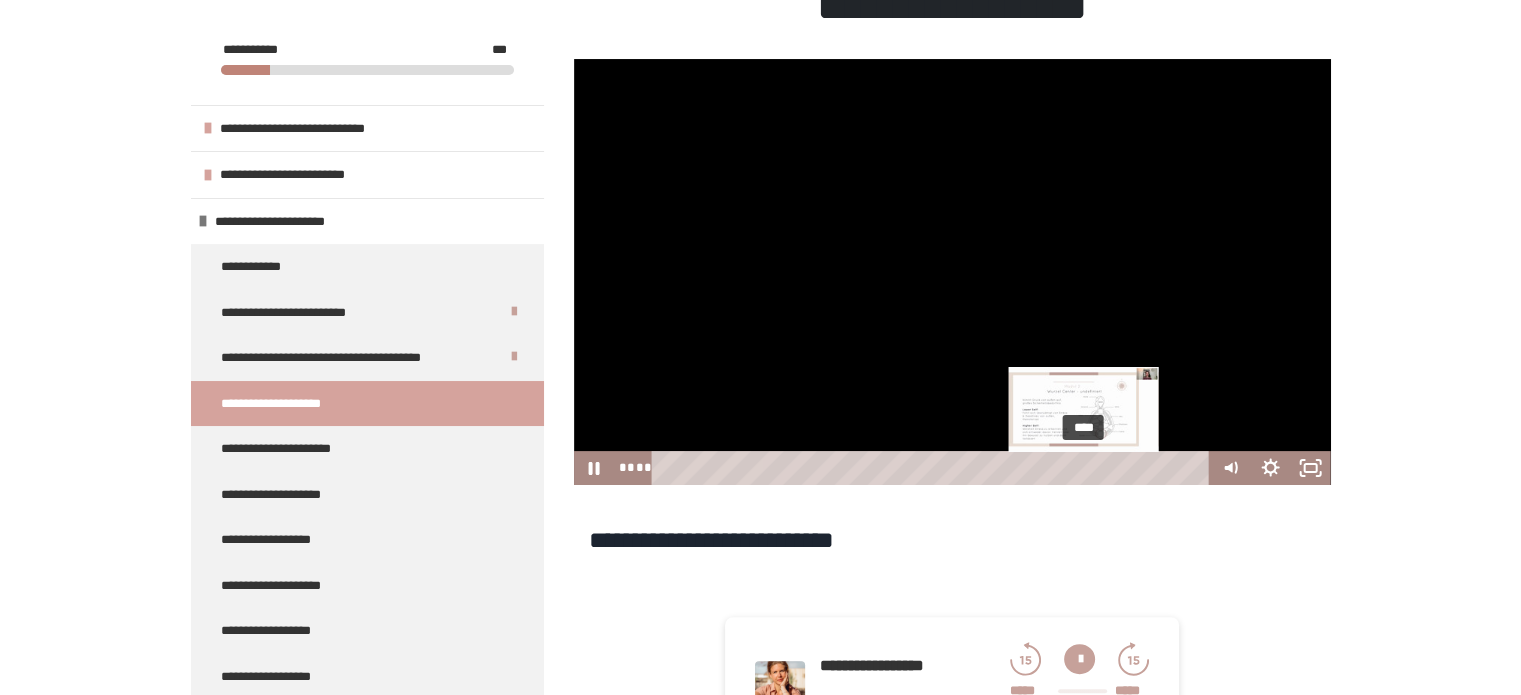 click on "****" at bounding box center (933, 468) 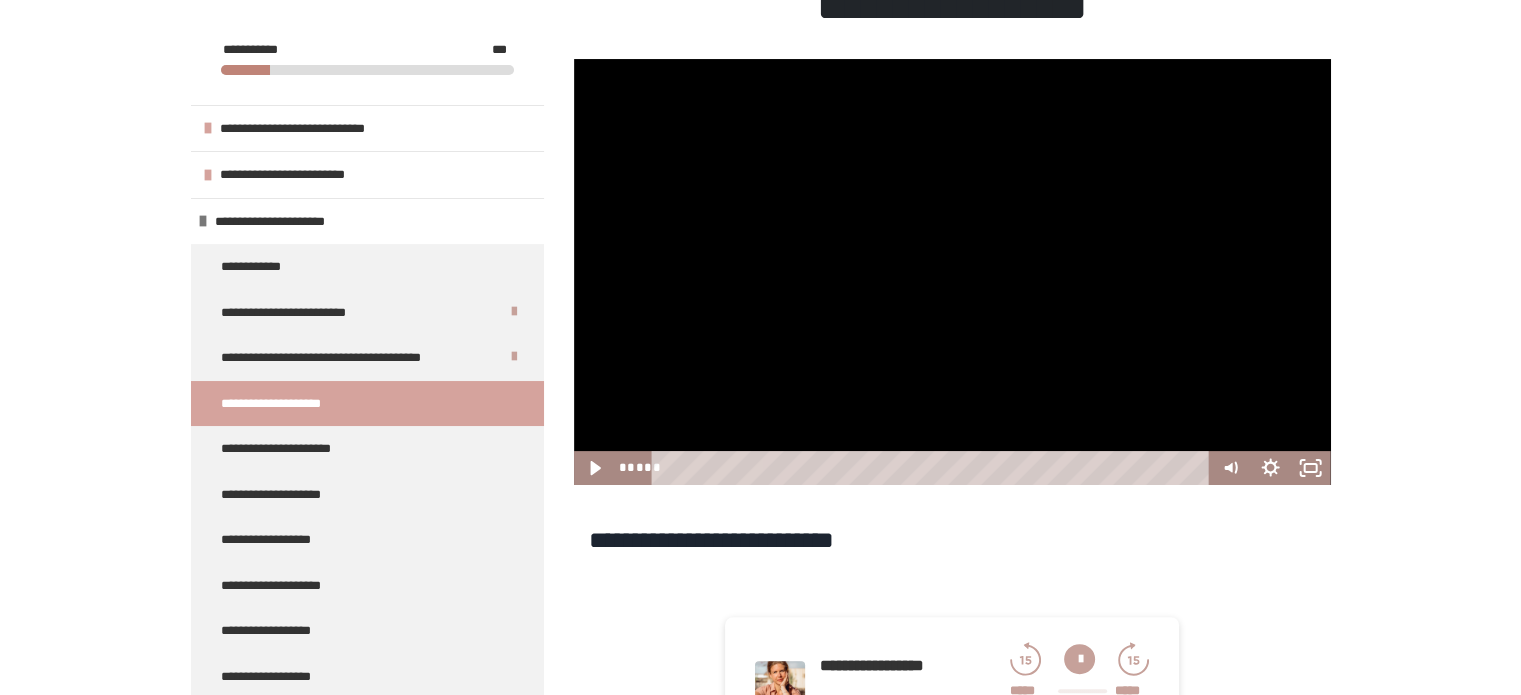 click on "**********" at bounding box center (760, 352) 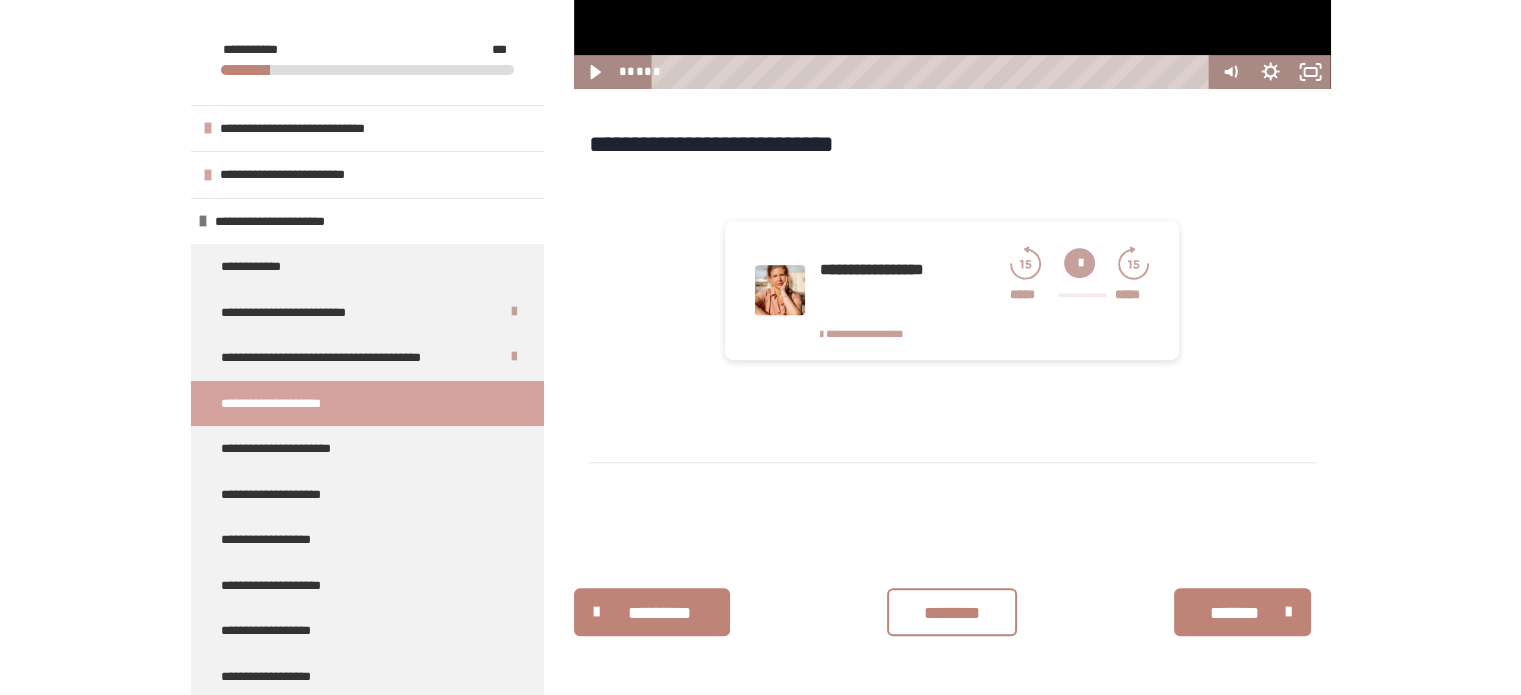 scroll, scrollTop: 789, scrollLeft: 0, axis: vertical 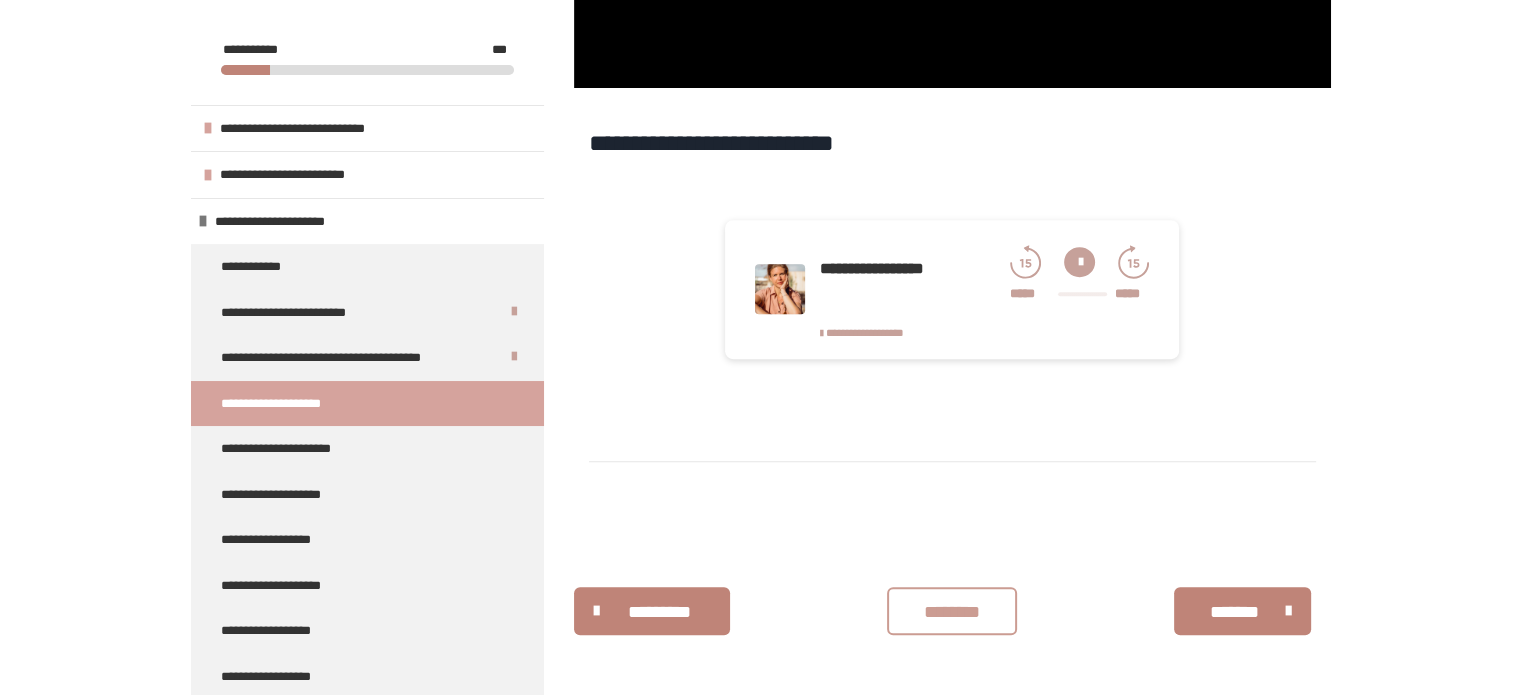 click on "********" at bounding box center (952, 612) 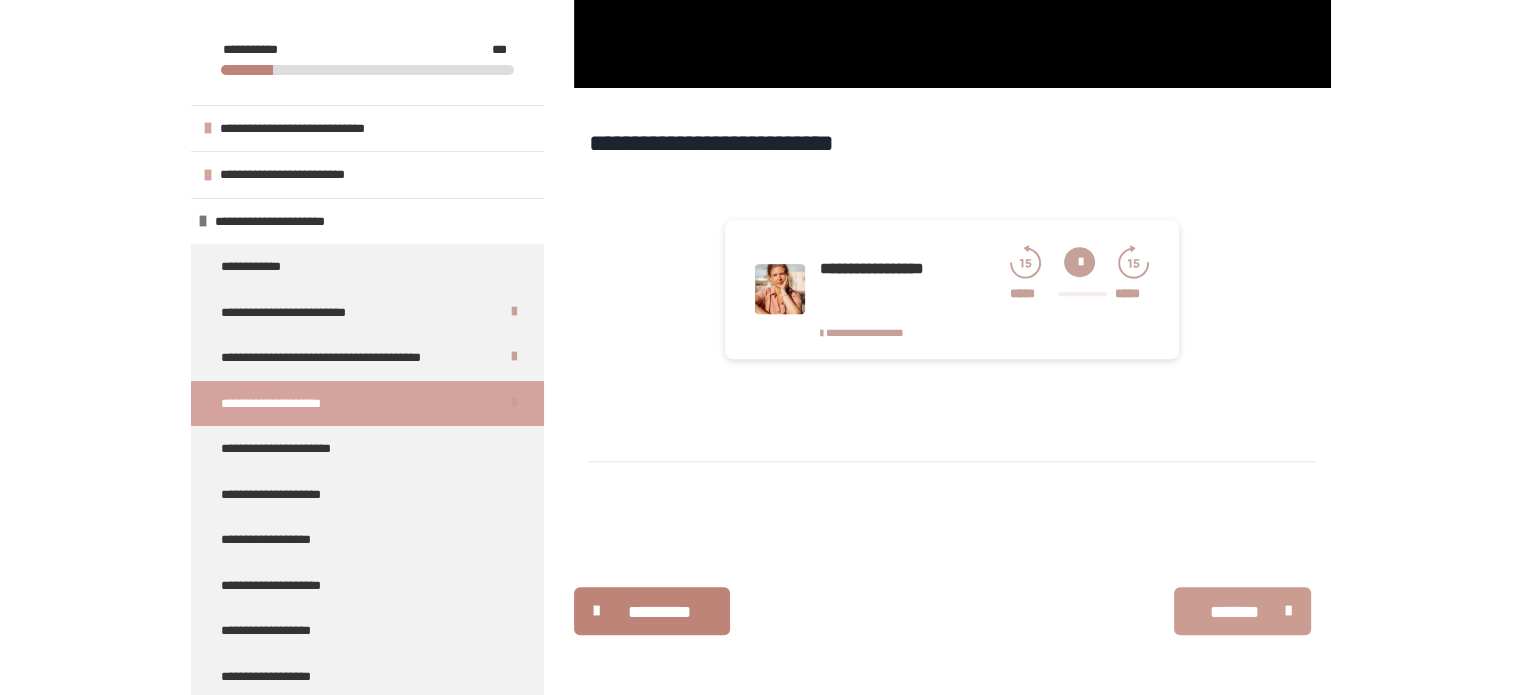 click on "*******" at bounding box center [1242, 611] 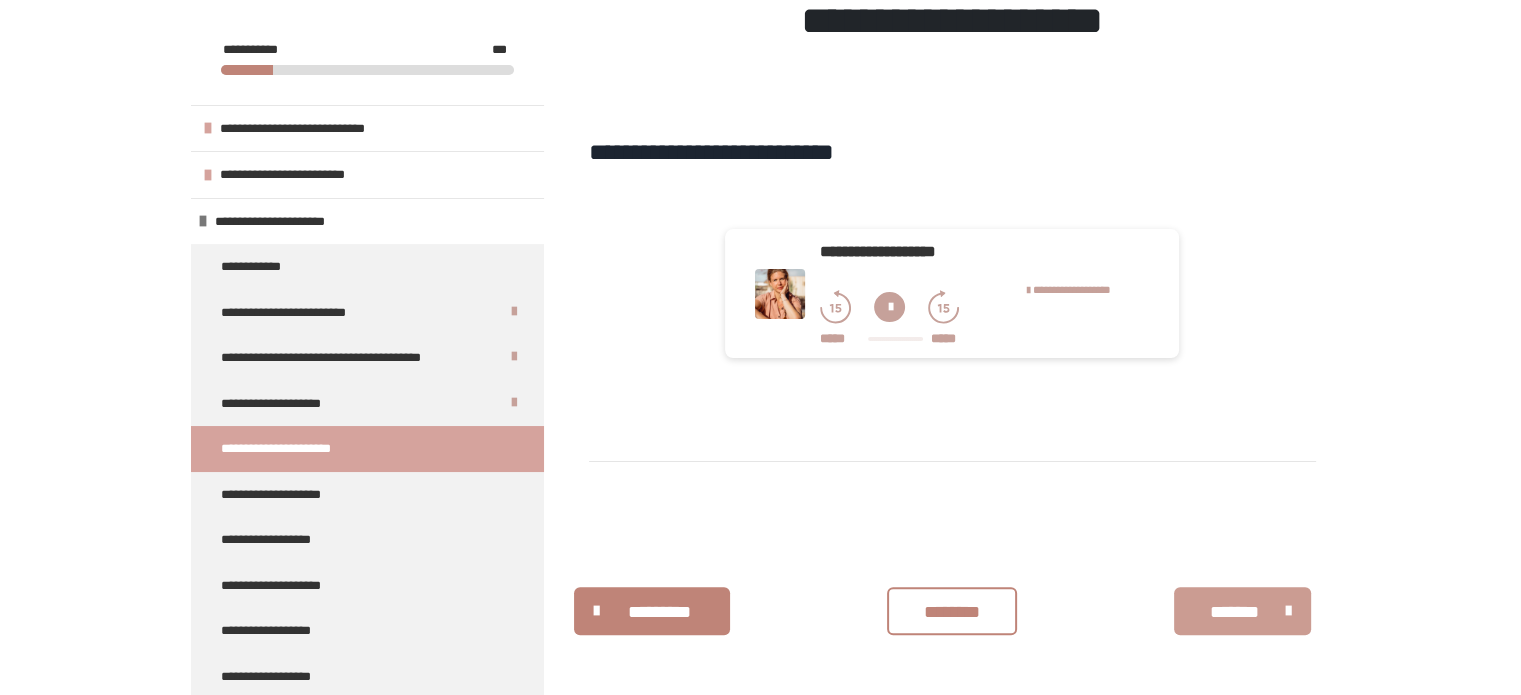 scroll, scrollTop: 378, scrollLeft: 0, axis: vertical 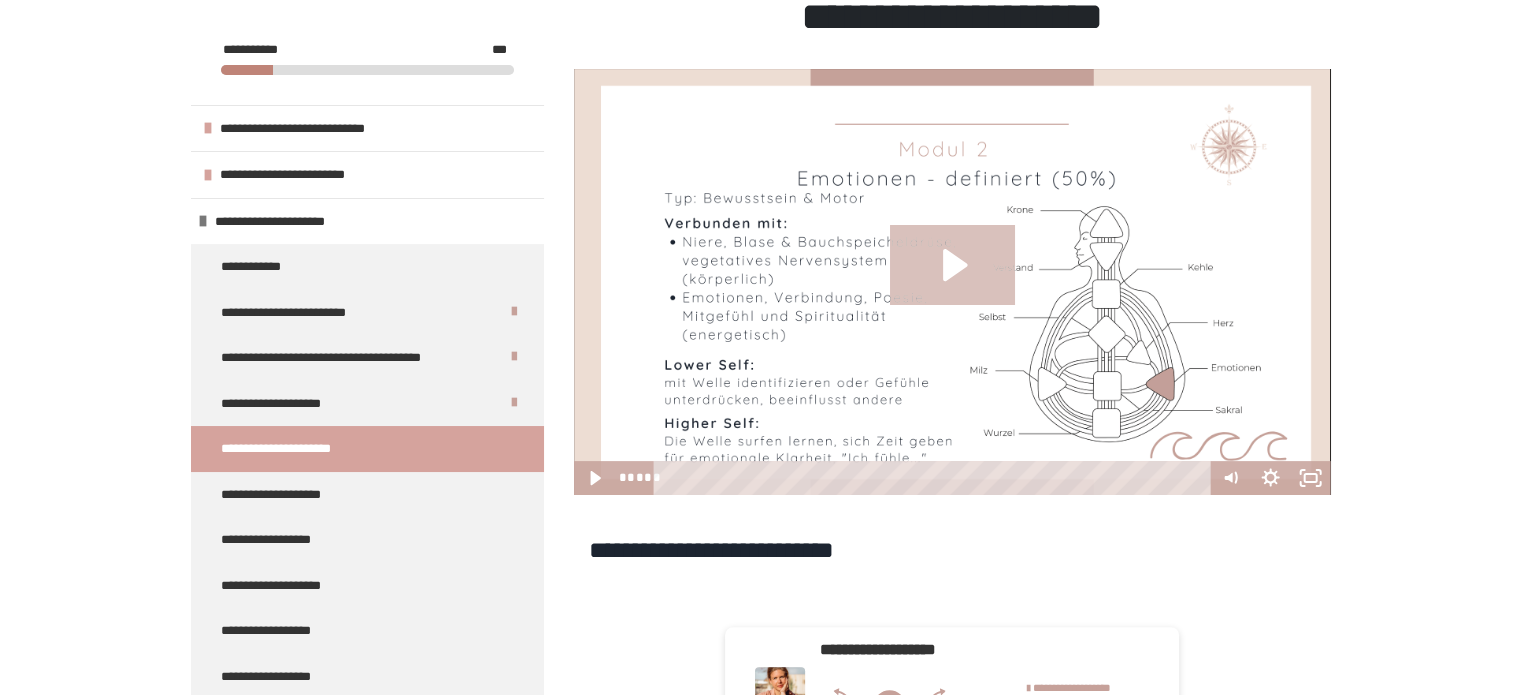 click 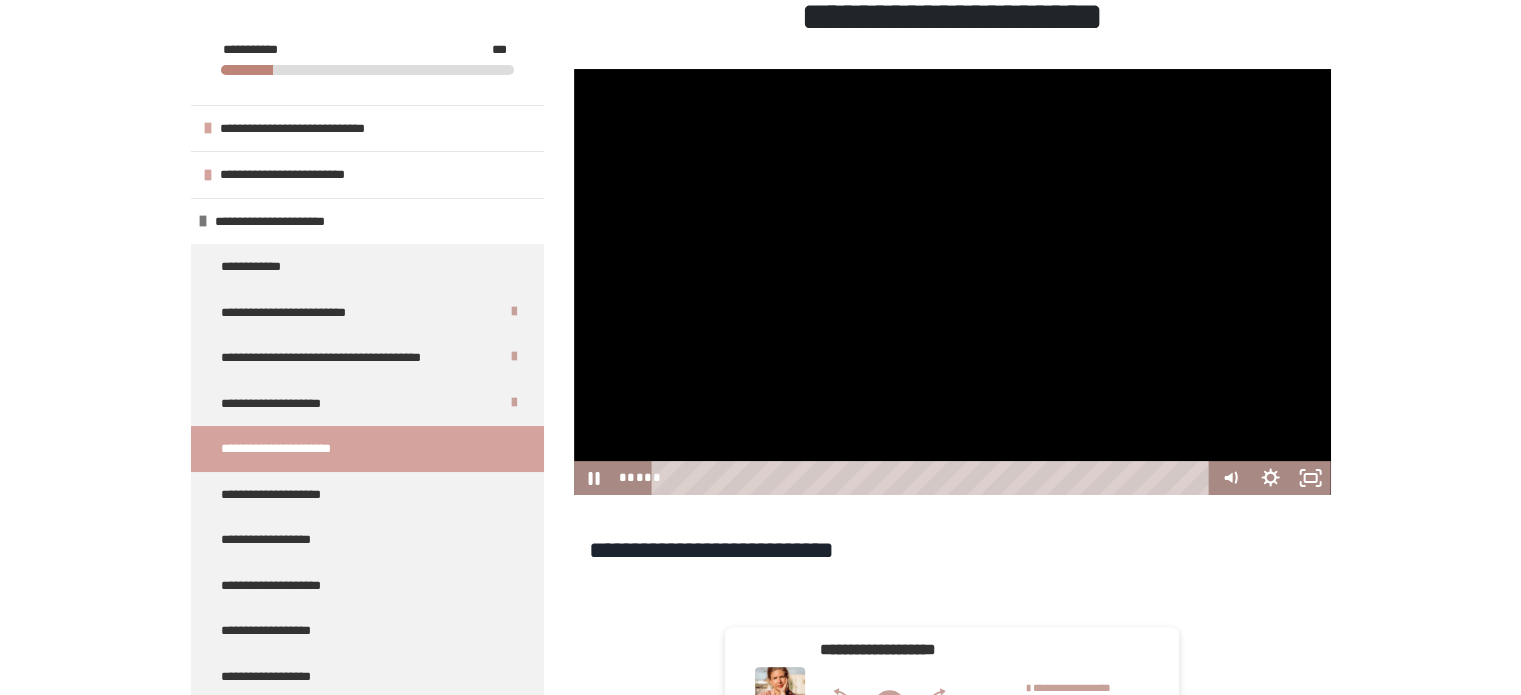 click on "**********" at bounding box center (760, 357) 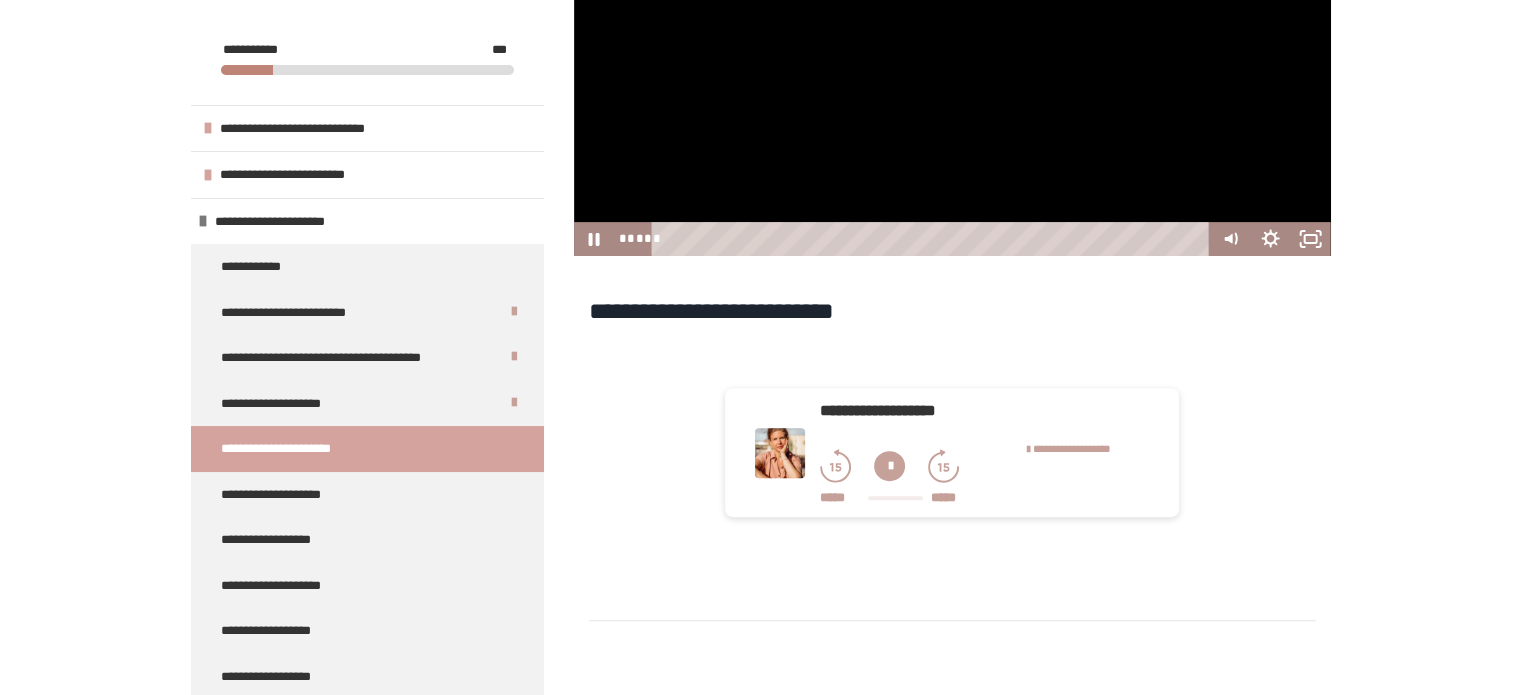 scroll, scrollTop: 618, scrollLeft: 0, axis: vertical 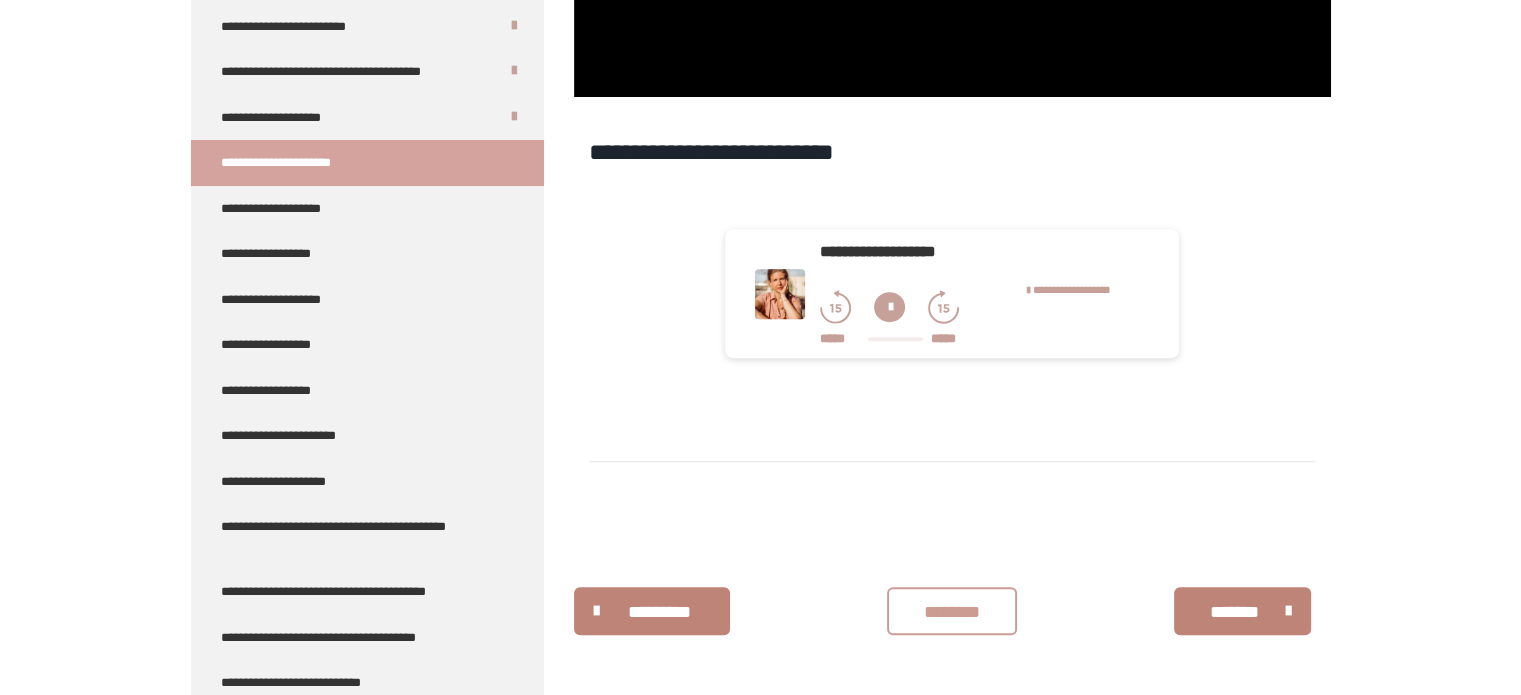 click on "********" at bounding box center [952, 612] 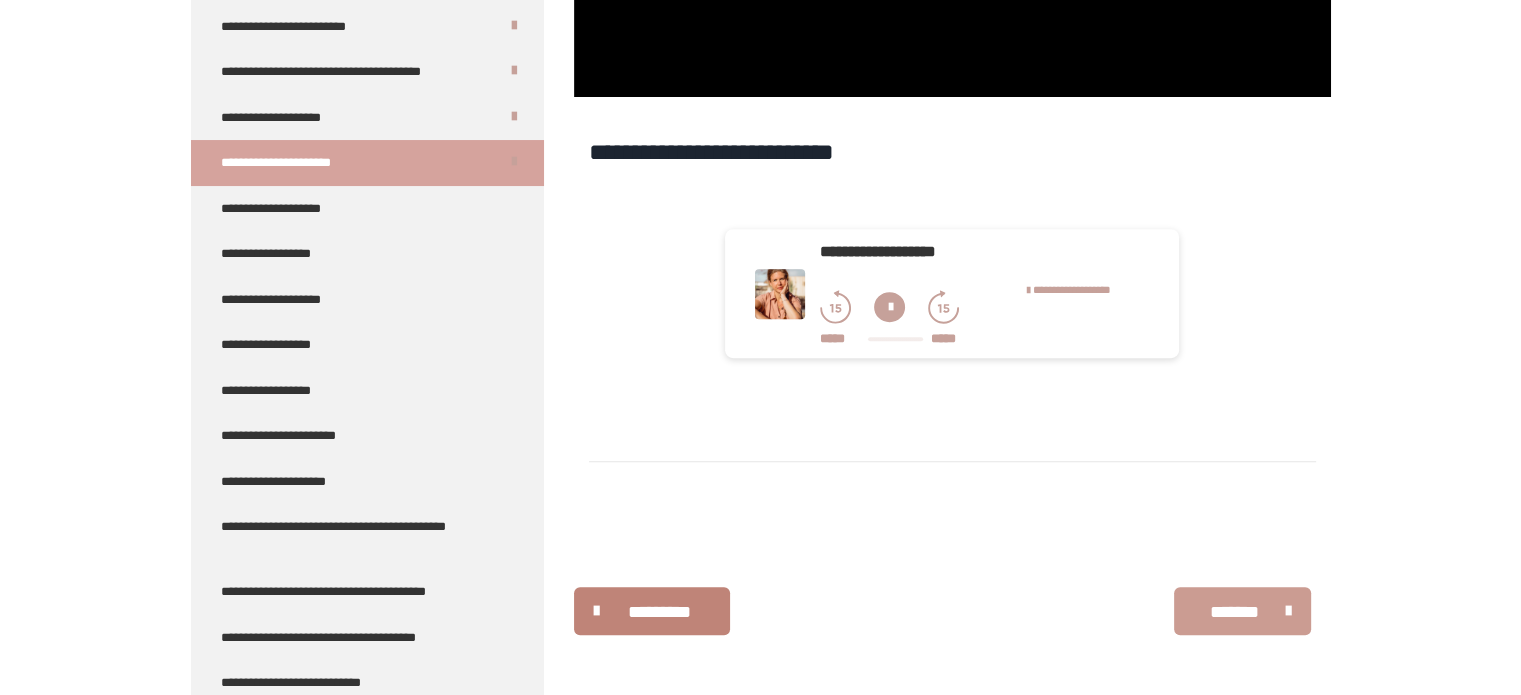 click on "*******" at bounding box center [1235, 612] 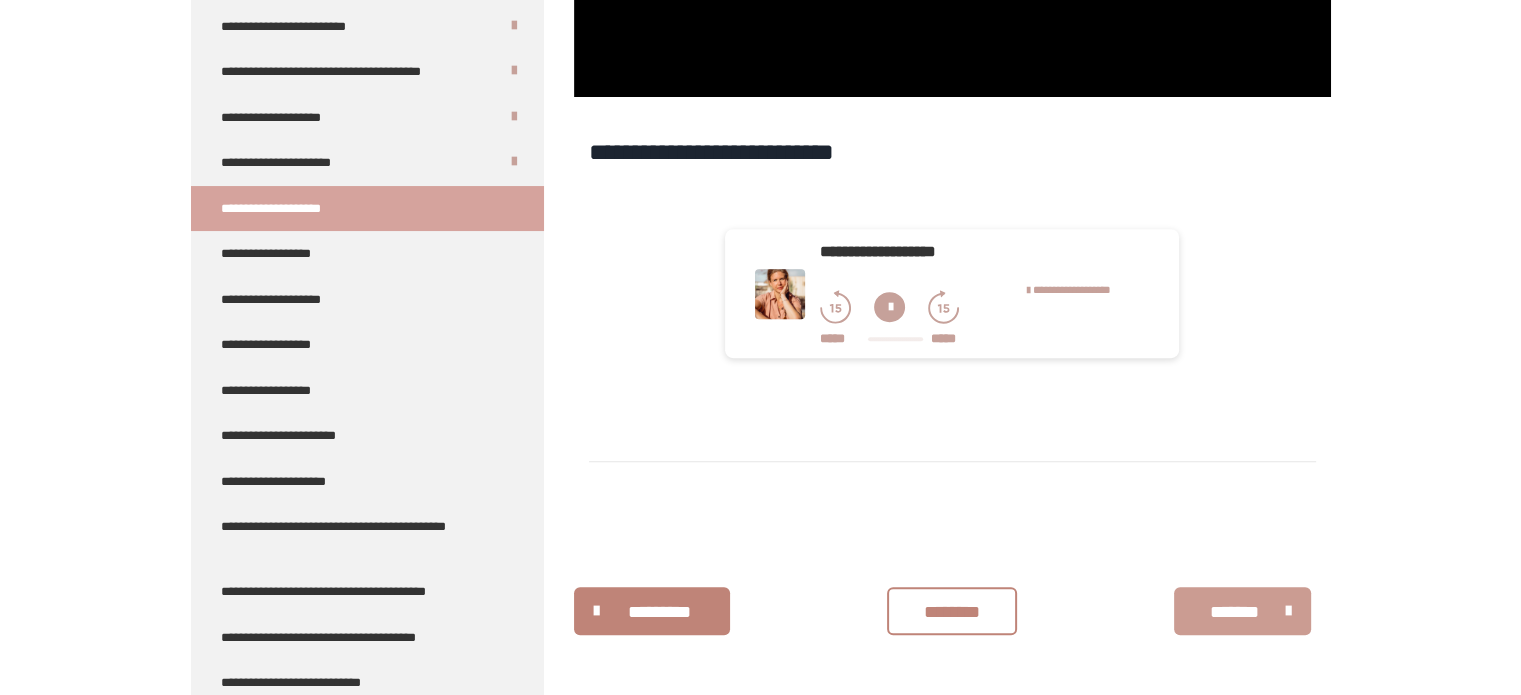 scroll, scrollTop: 388, scrollLeft: 0, axis: vertical 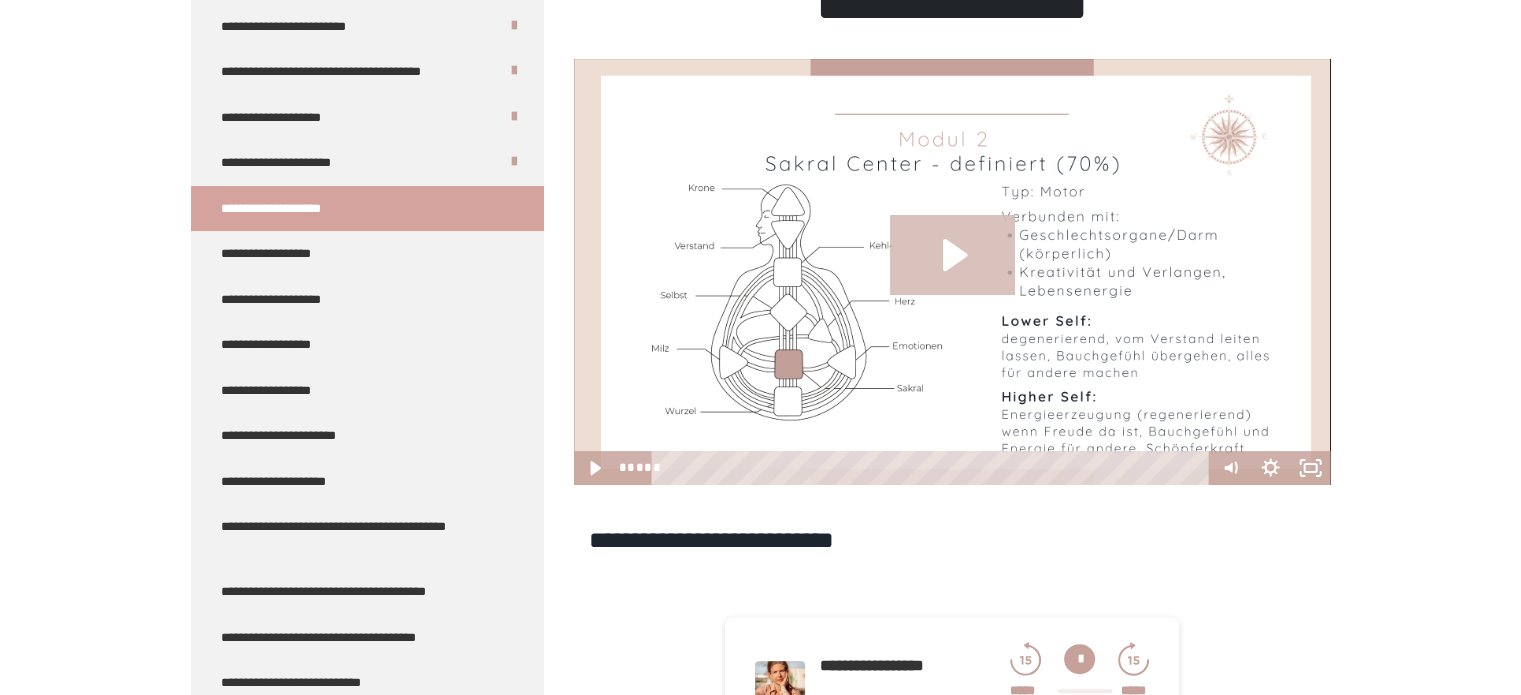 click 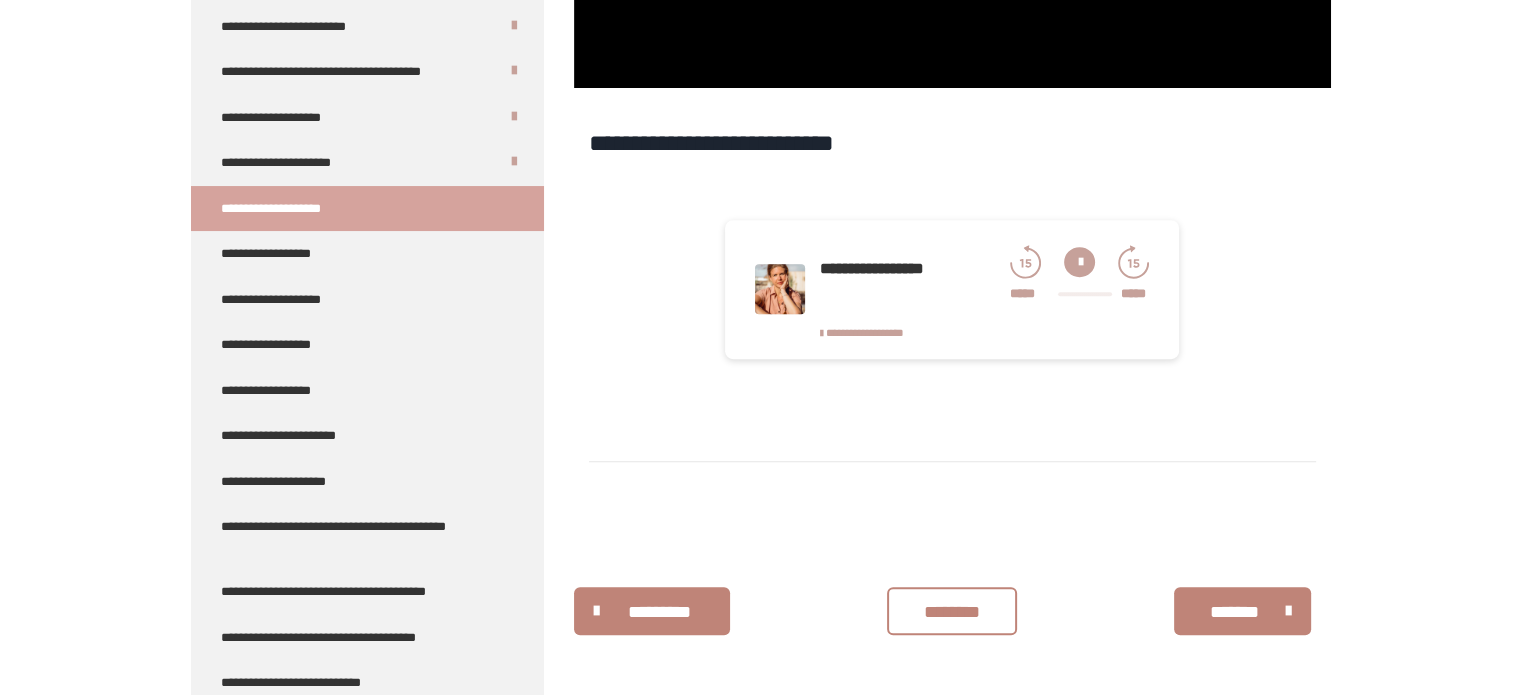 scroll, scrollTop: 789, scrollLeft: 0, axis: vertical 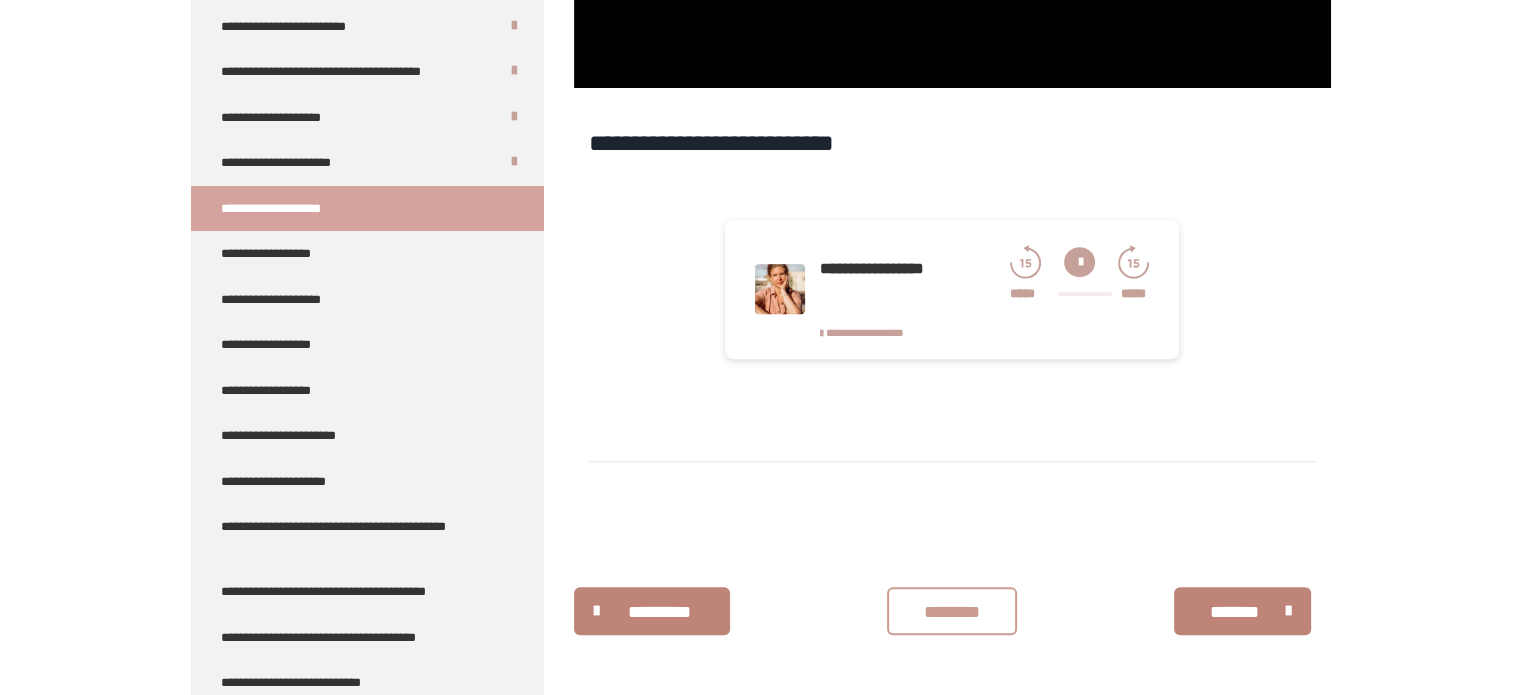 click on "********" at bounding box center (952, 611) 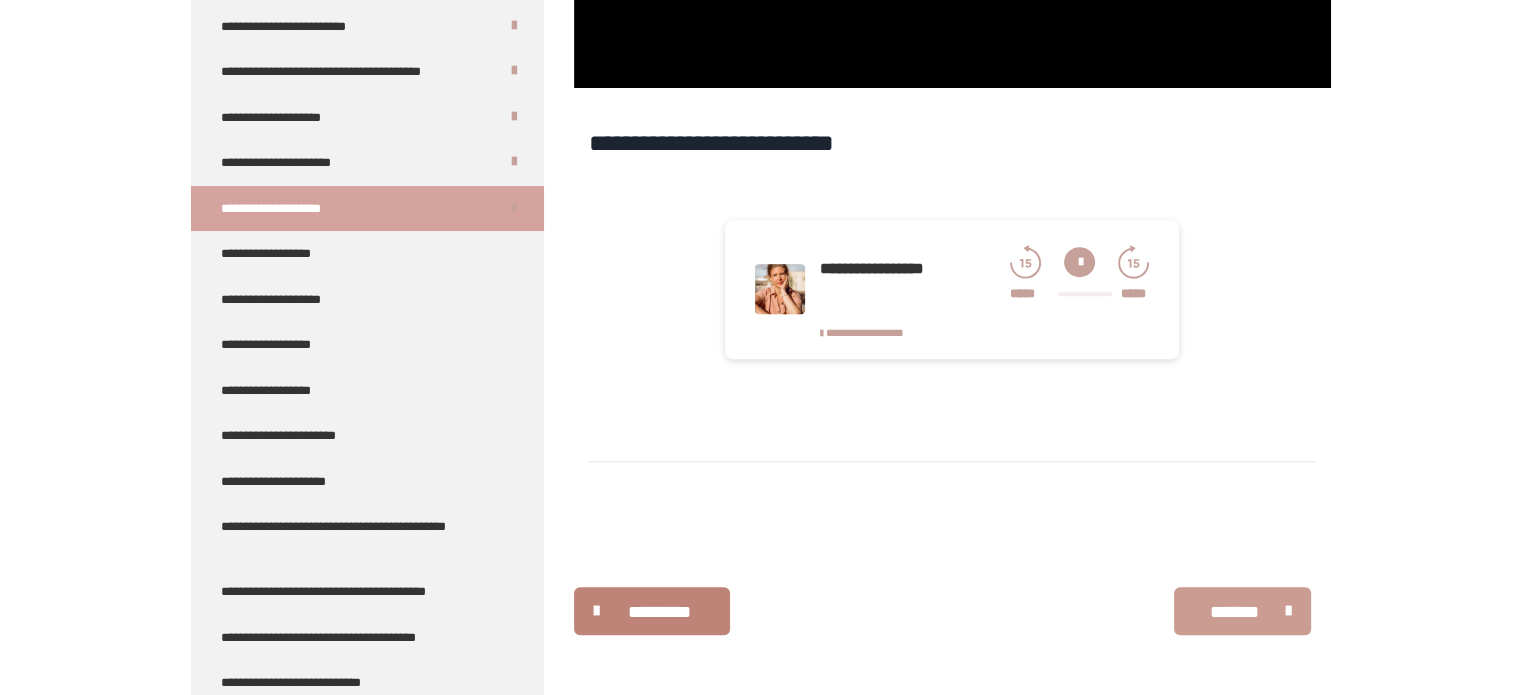 click on "*******" at bounding box center [1235, 612] 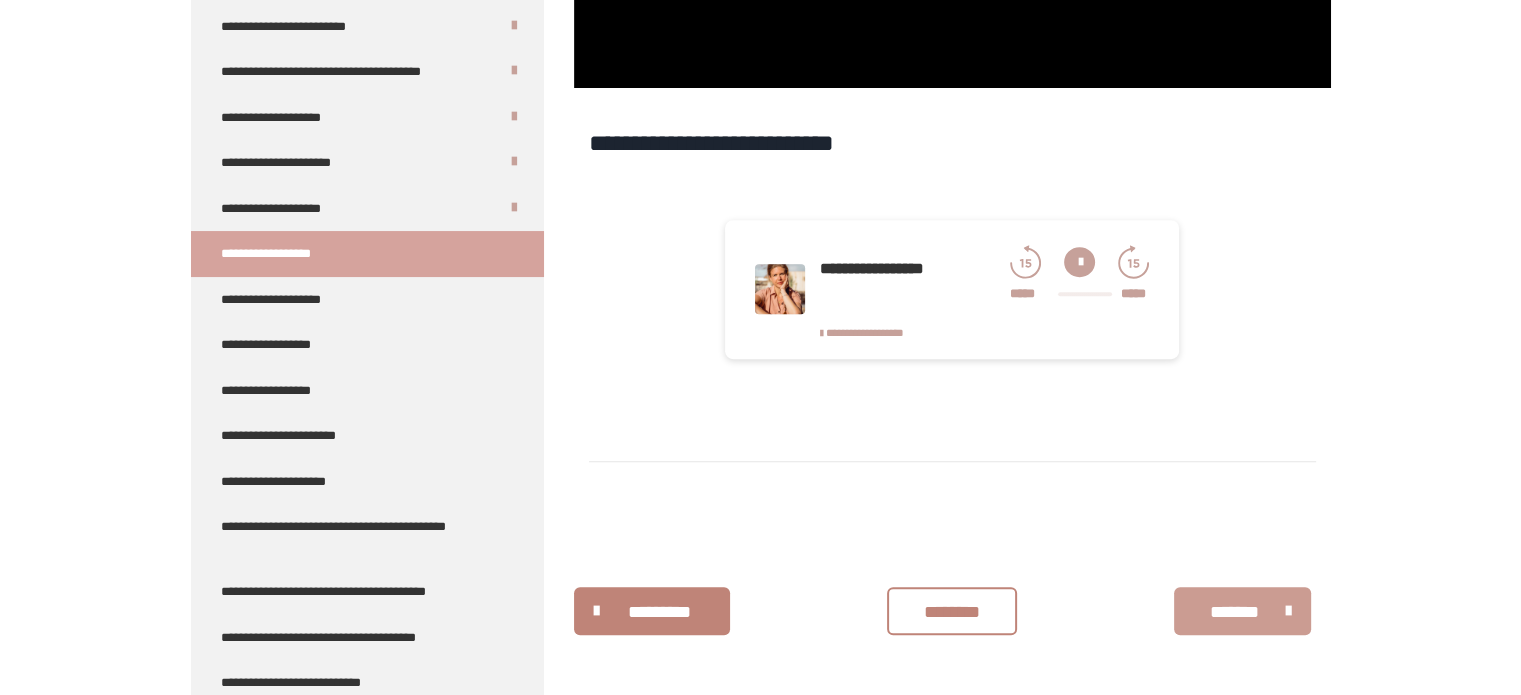 scroll, scrollTop: 388, scrollLeft: 0, axis: vertical 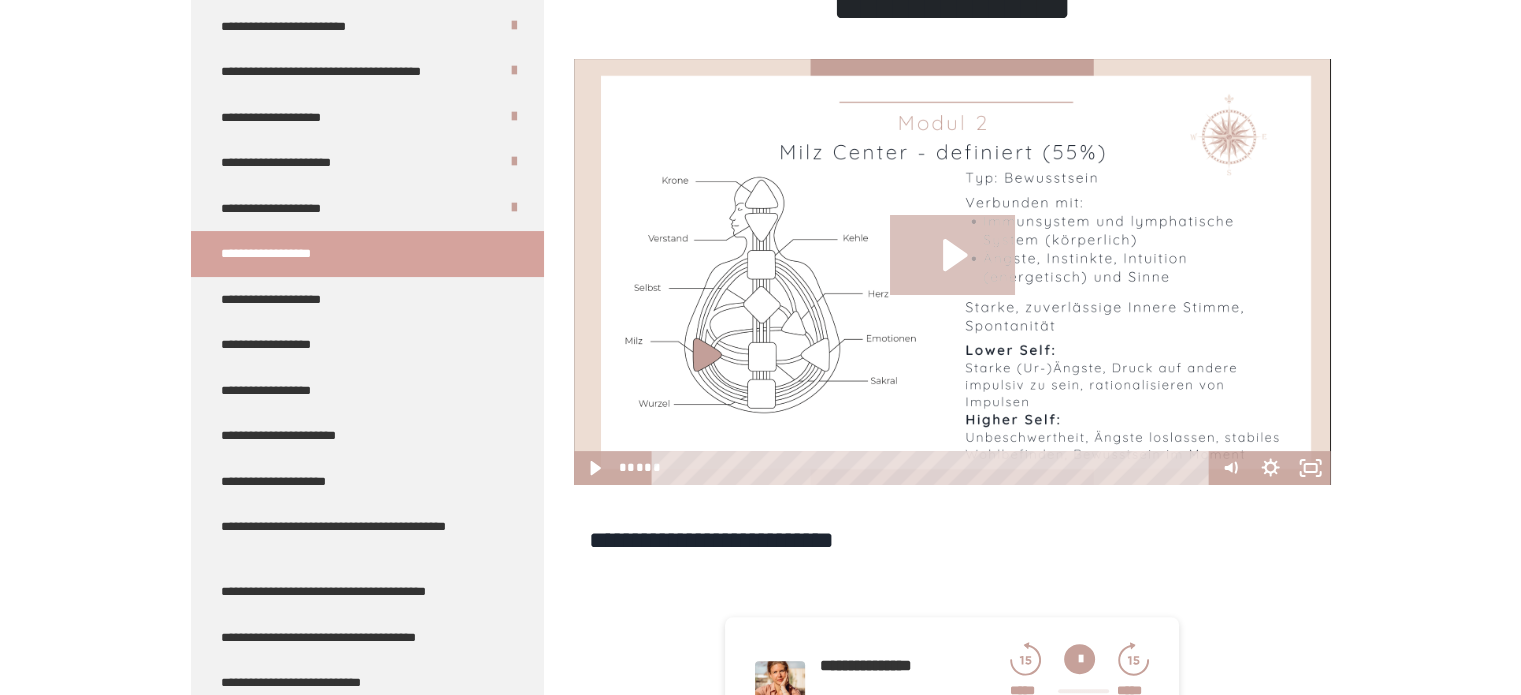 click 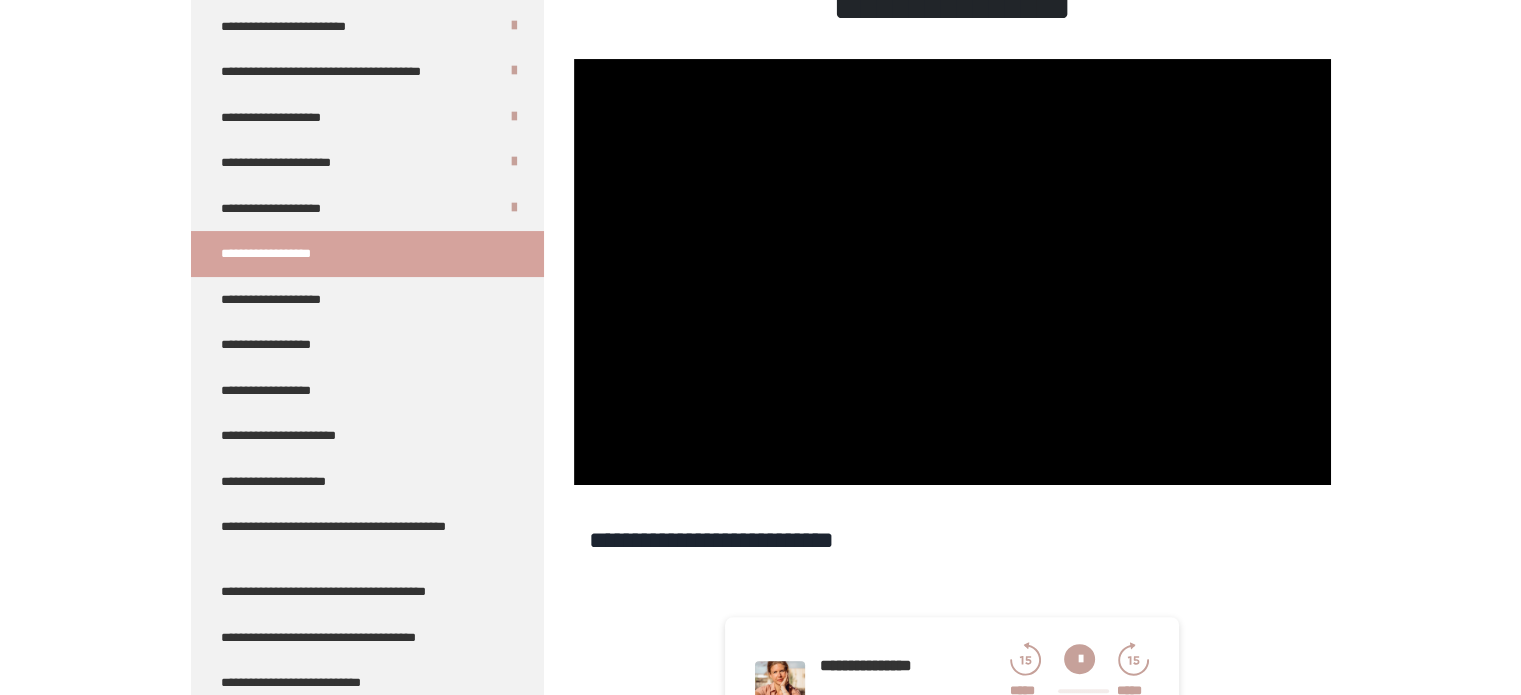 click at bounding box center [952, 272] 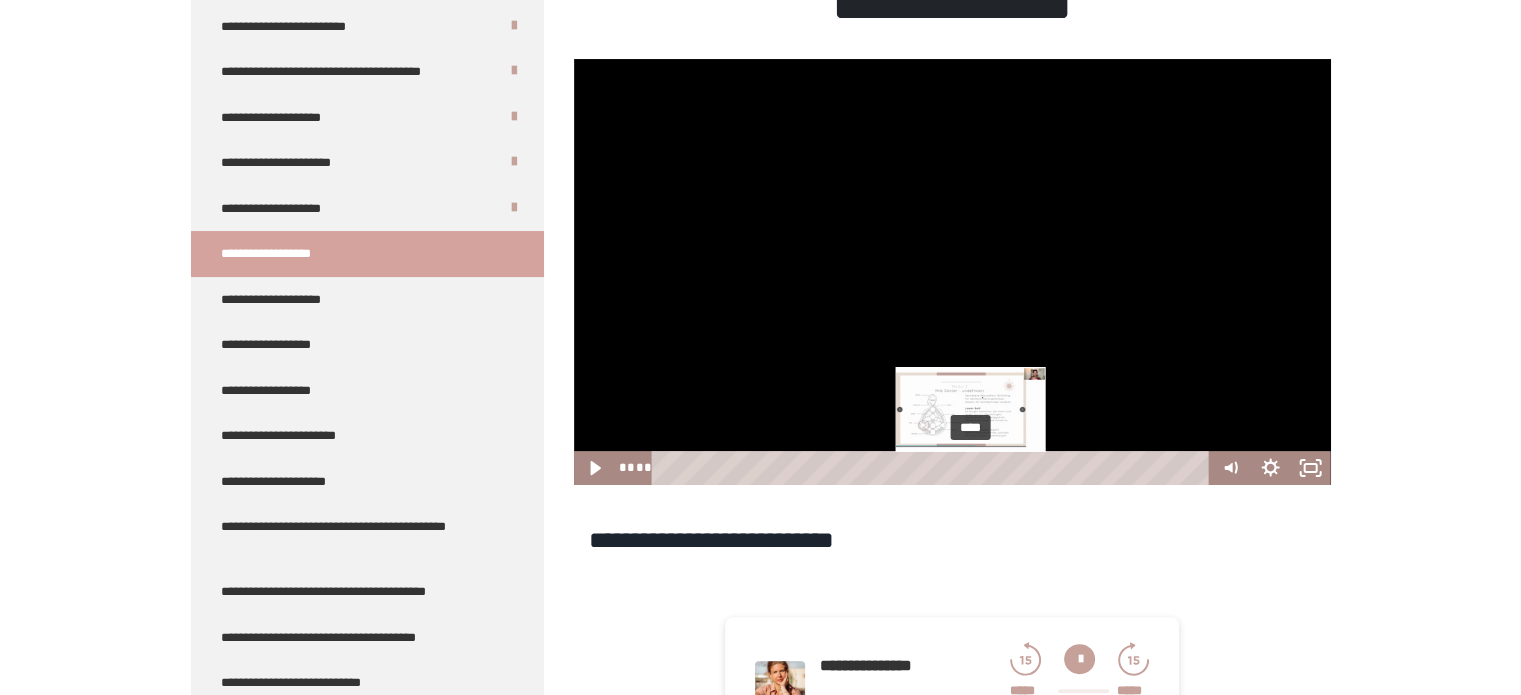 click on "****" at bounding box center (933, 468) 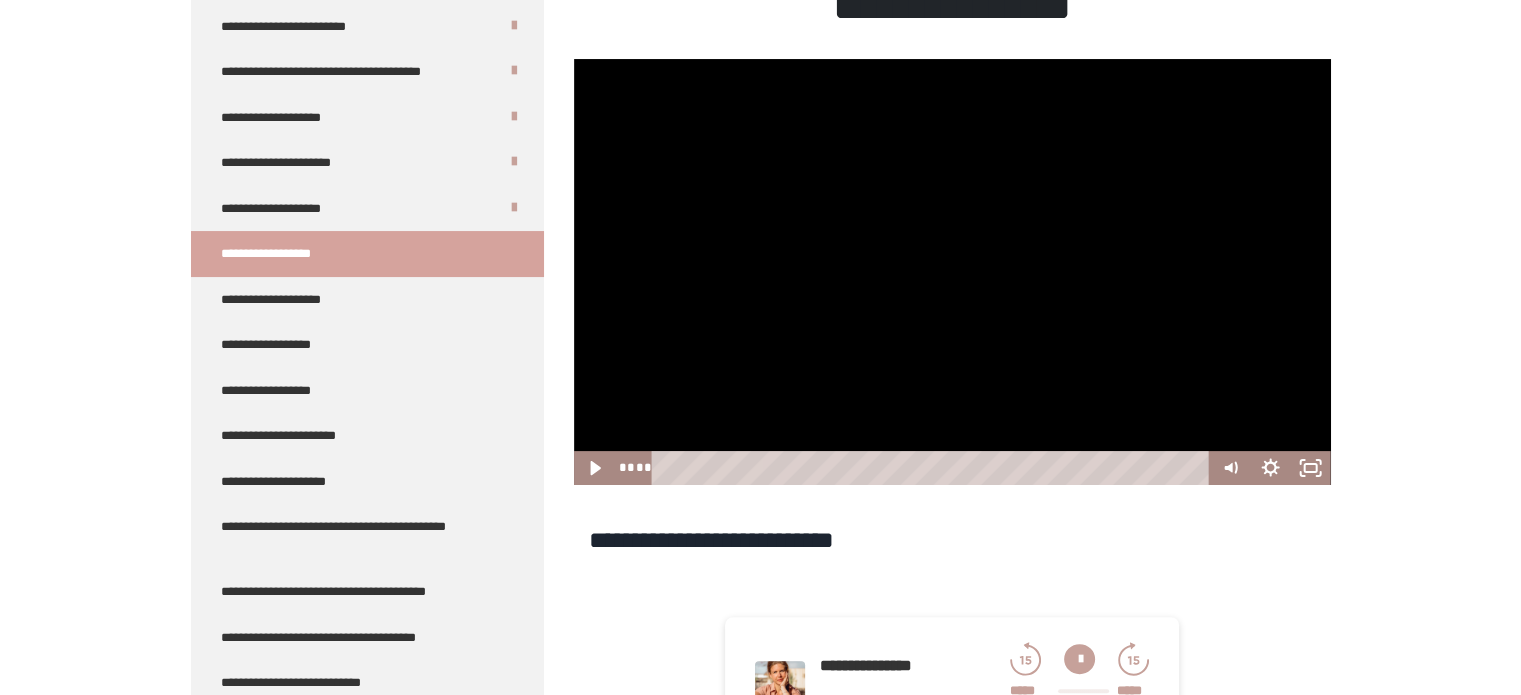 click at bounding box center (952, 272) 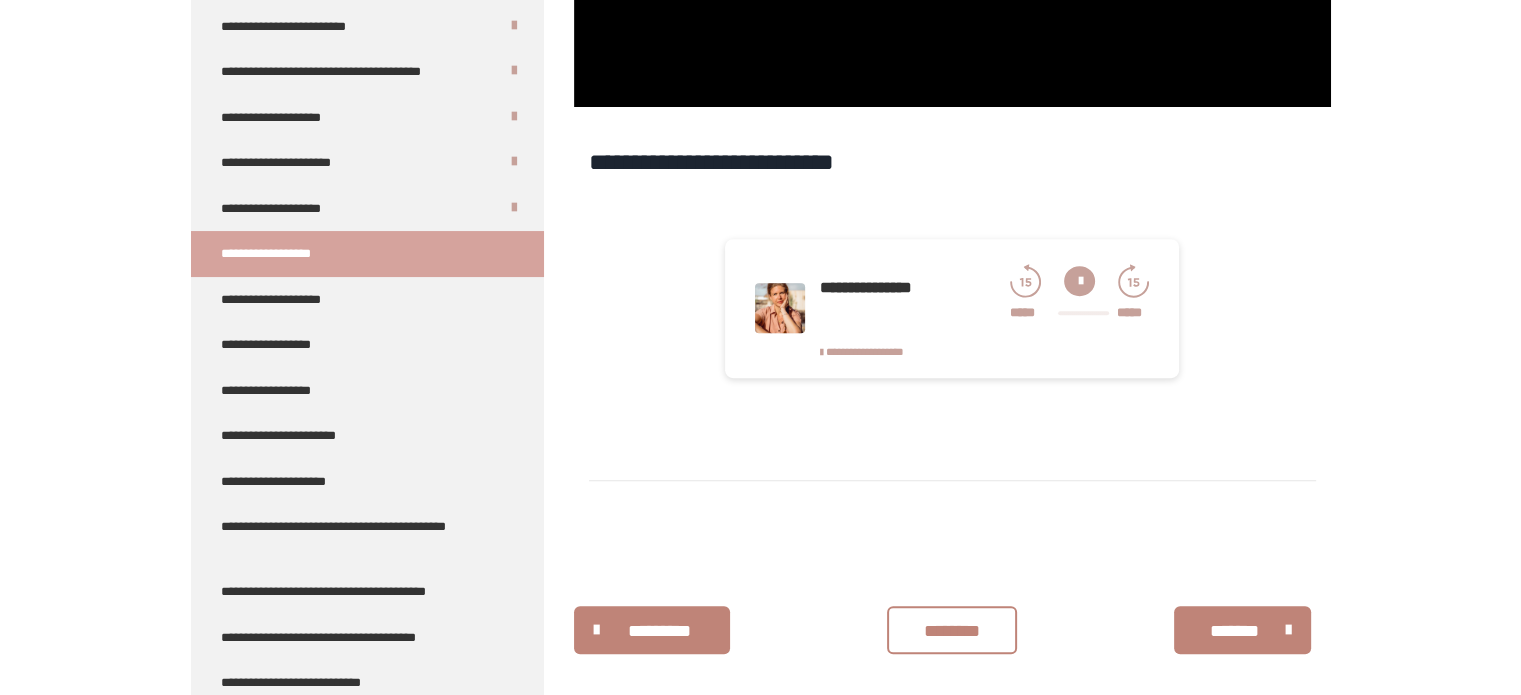 scroll, scrollTop: 767, scrollLeft: 0, axis: vertical 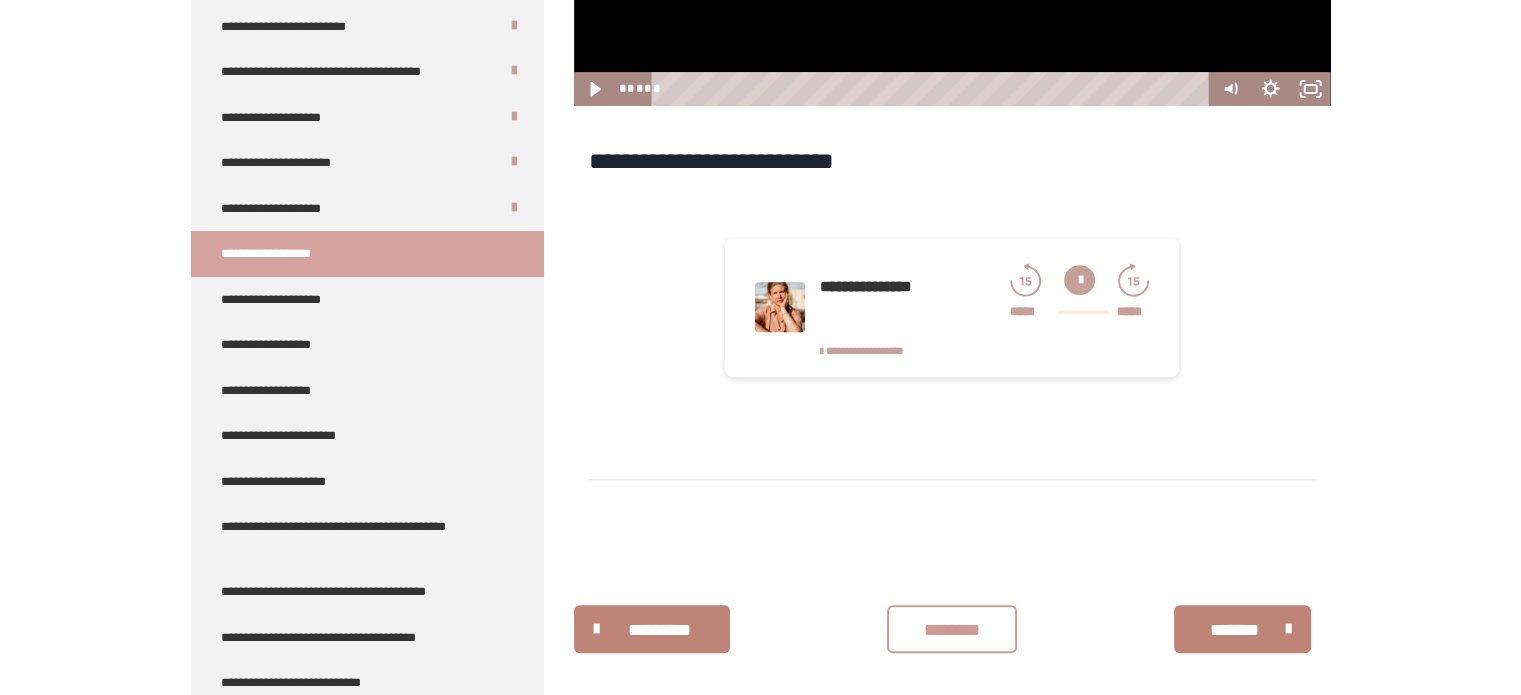click on "********" at bounding box center (952, 629) 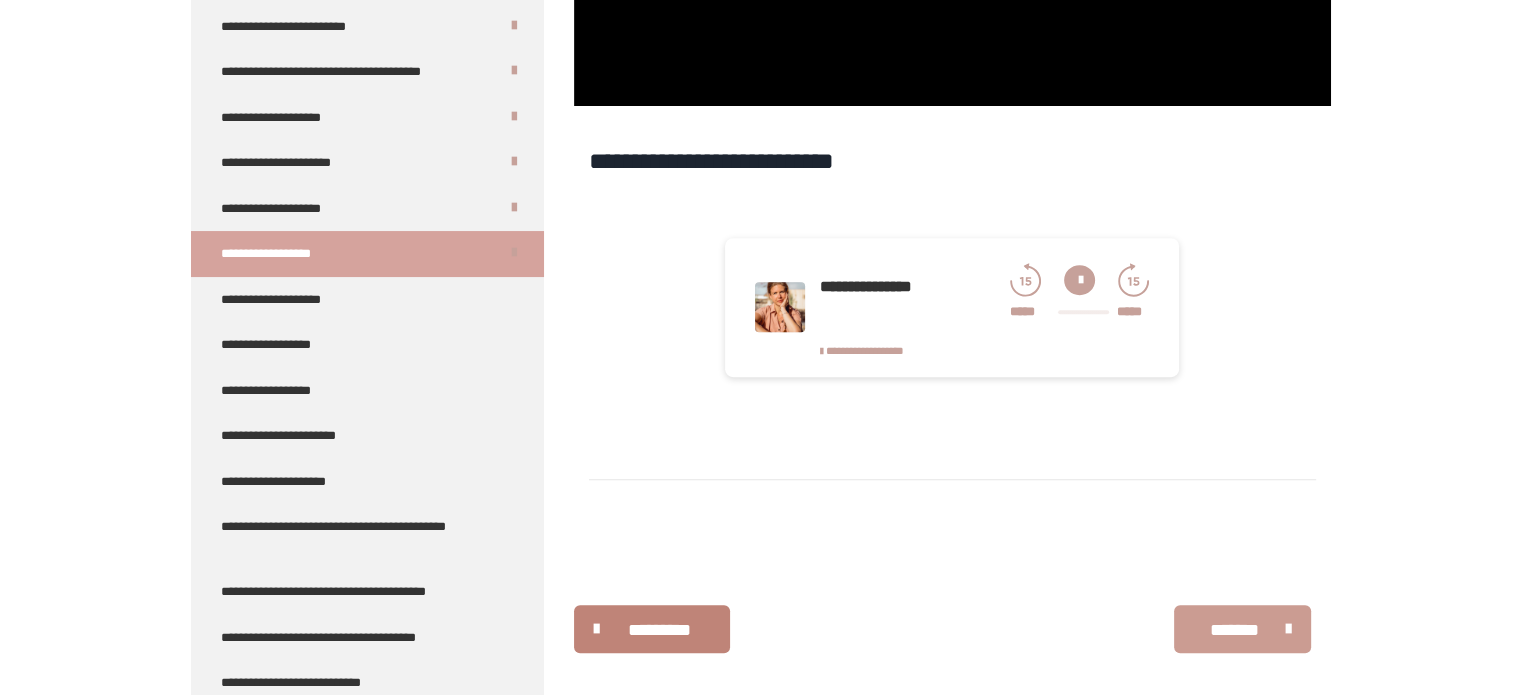 click on "*******" at bounding box center (1235, 630) 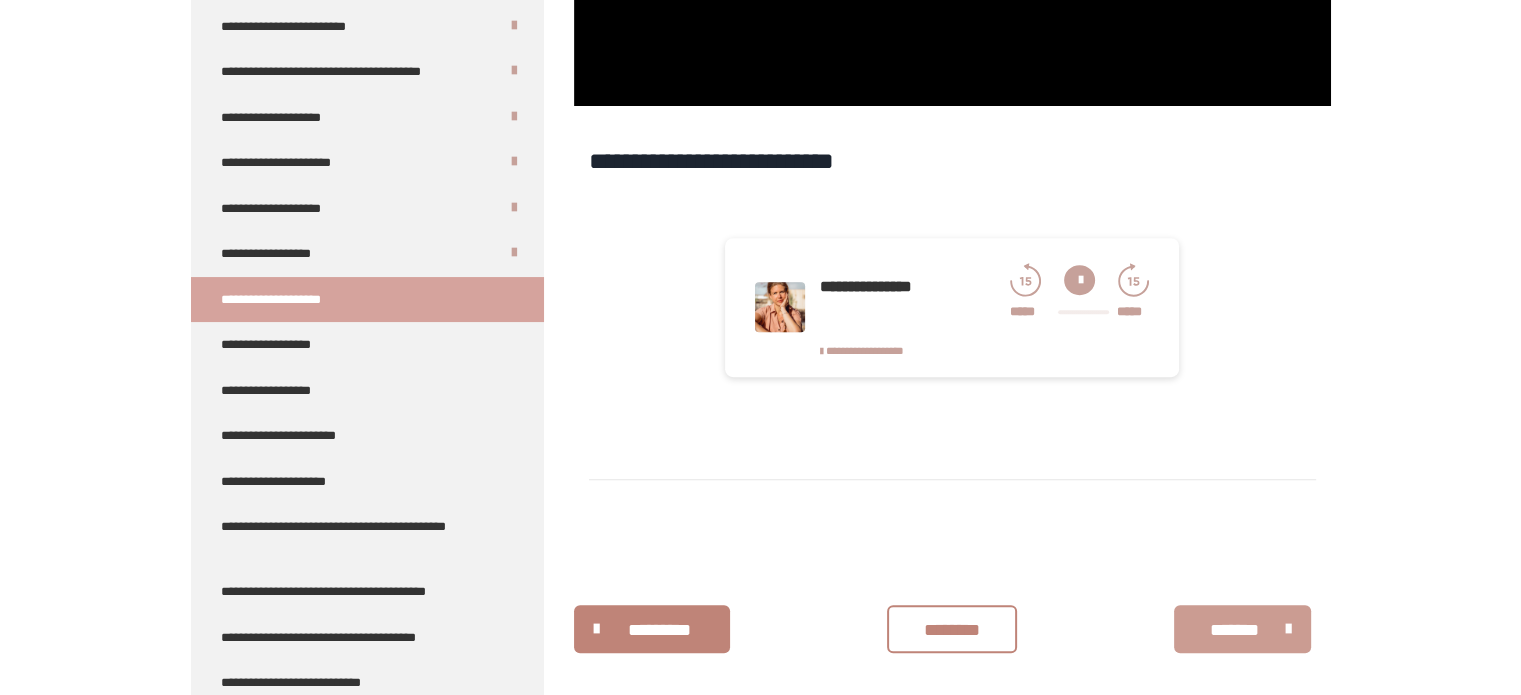 scroll, scrollTop: 388, scrollLeft: 0, axis: vertical 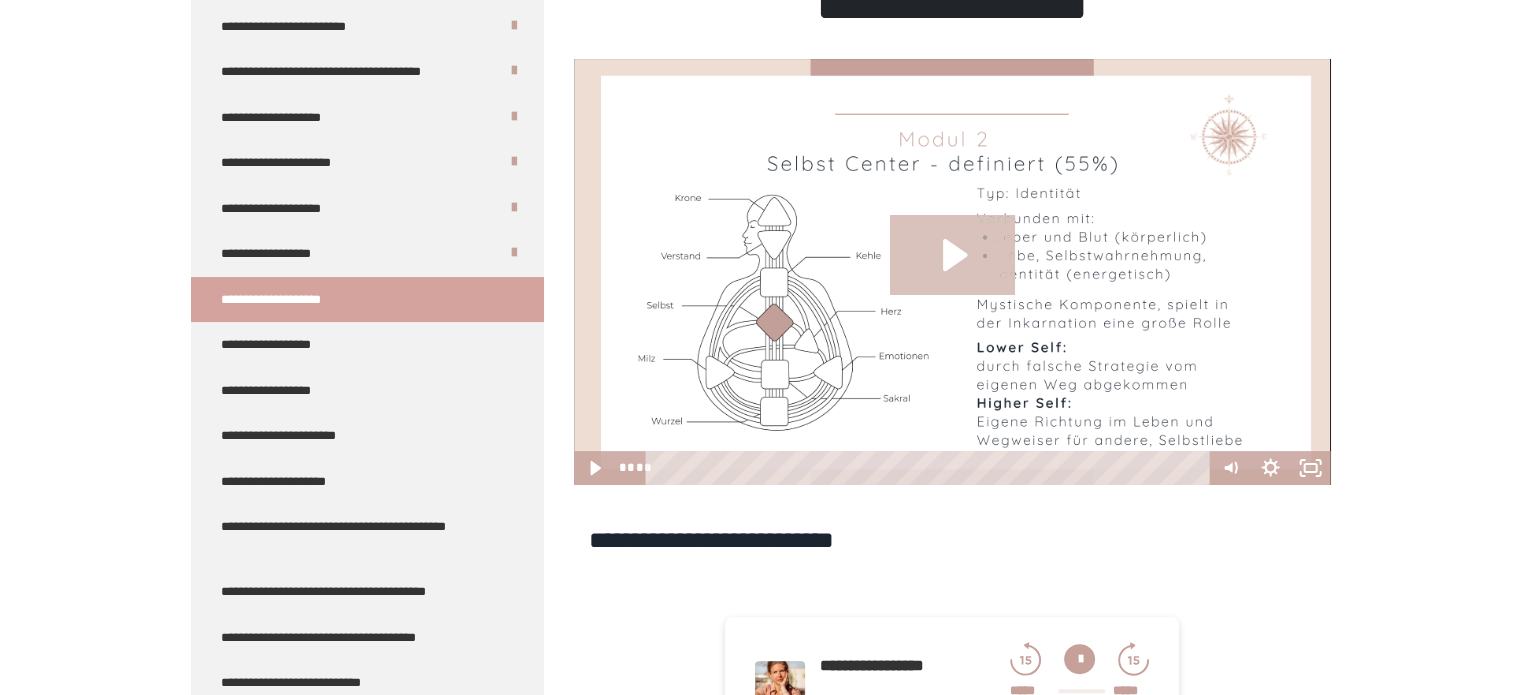 click 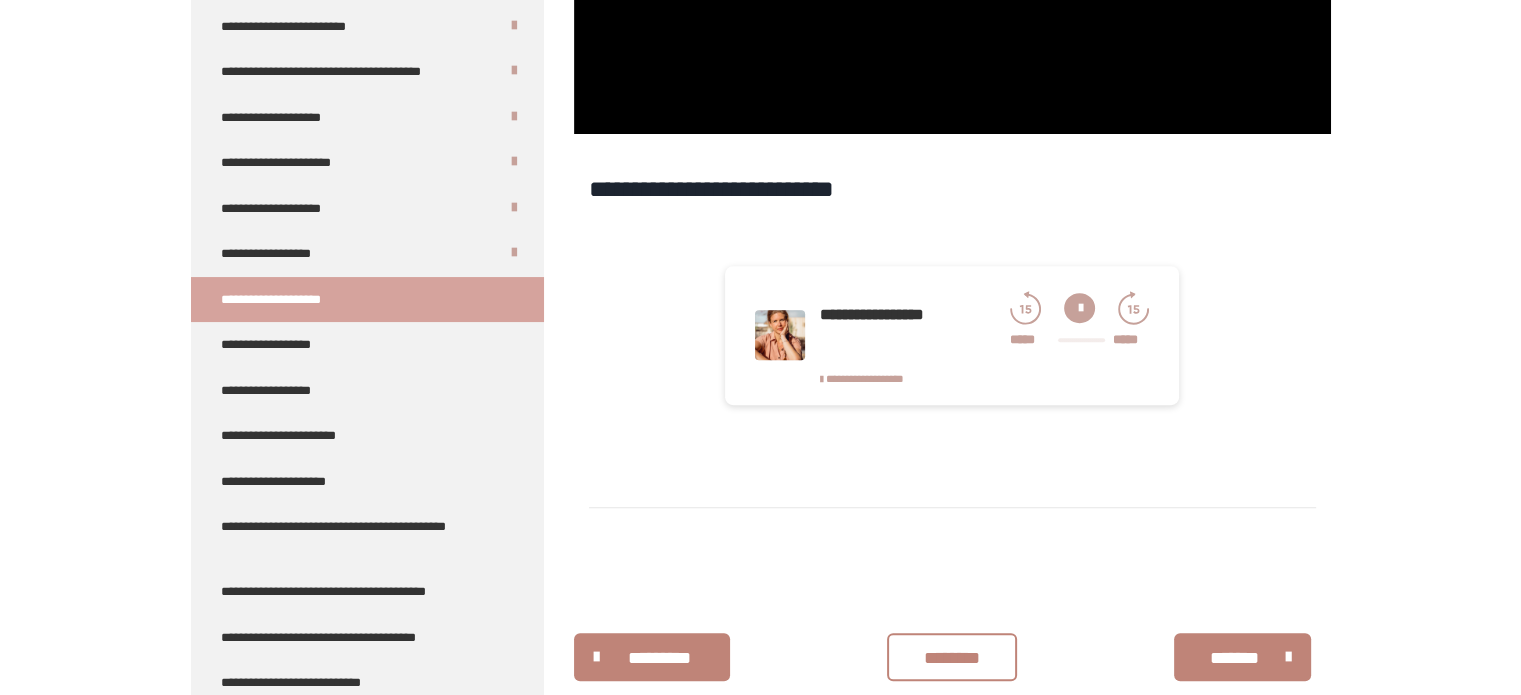 scroll, scrollTop: 756, scrollLeft: 0, axis: vertical 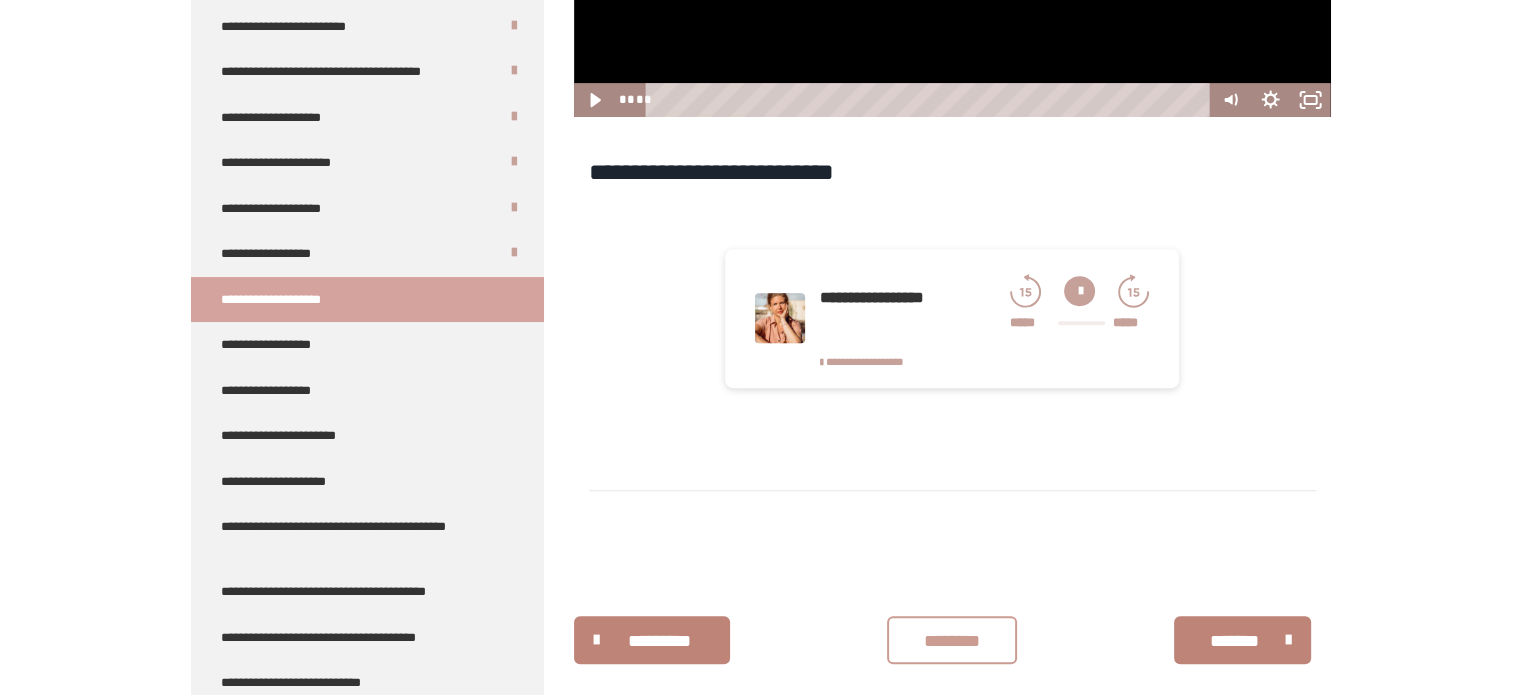 click on "********" at bounding box center (952, 641) 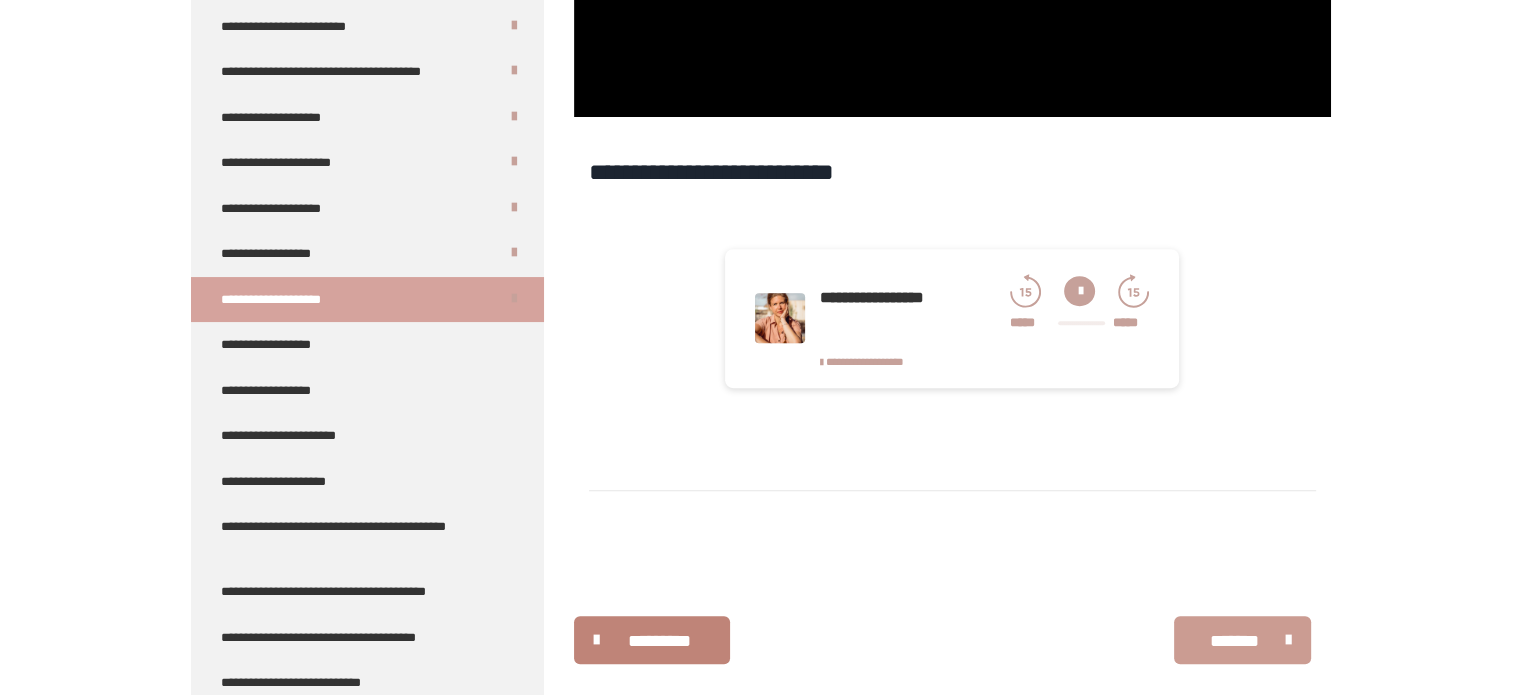 click on "*******" at bounding box center [1235, 641] 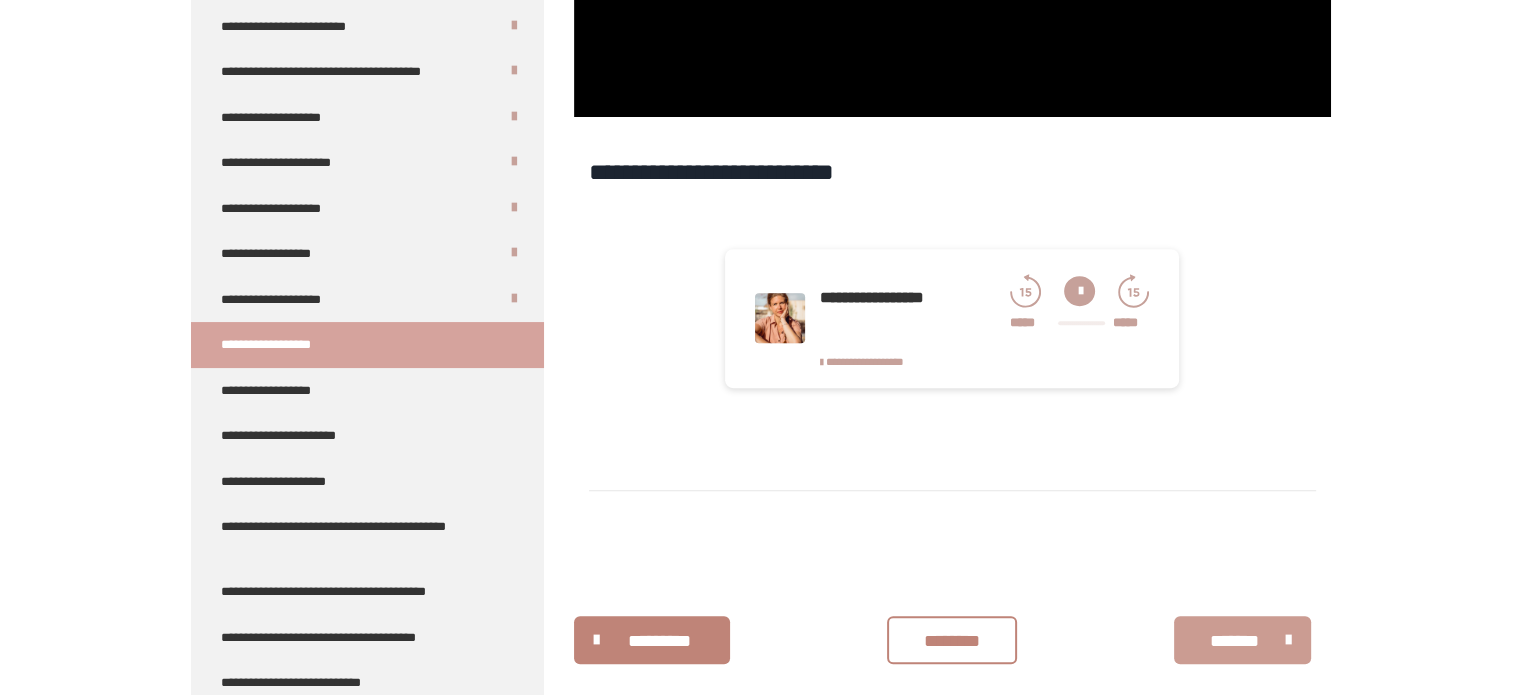 scroll, scrollTop: 388, scrollLeft: 0, axis: vertical 